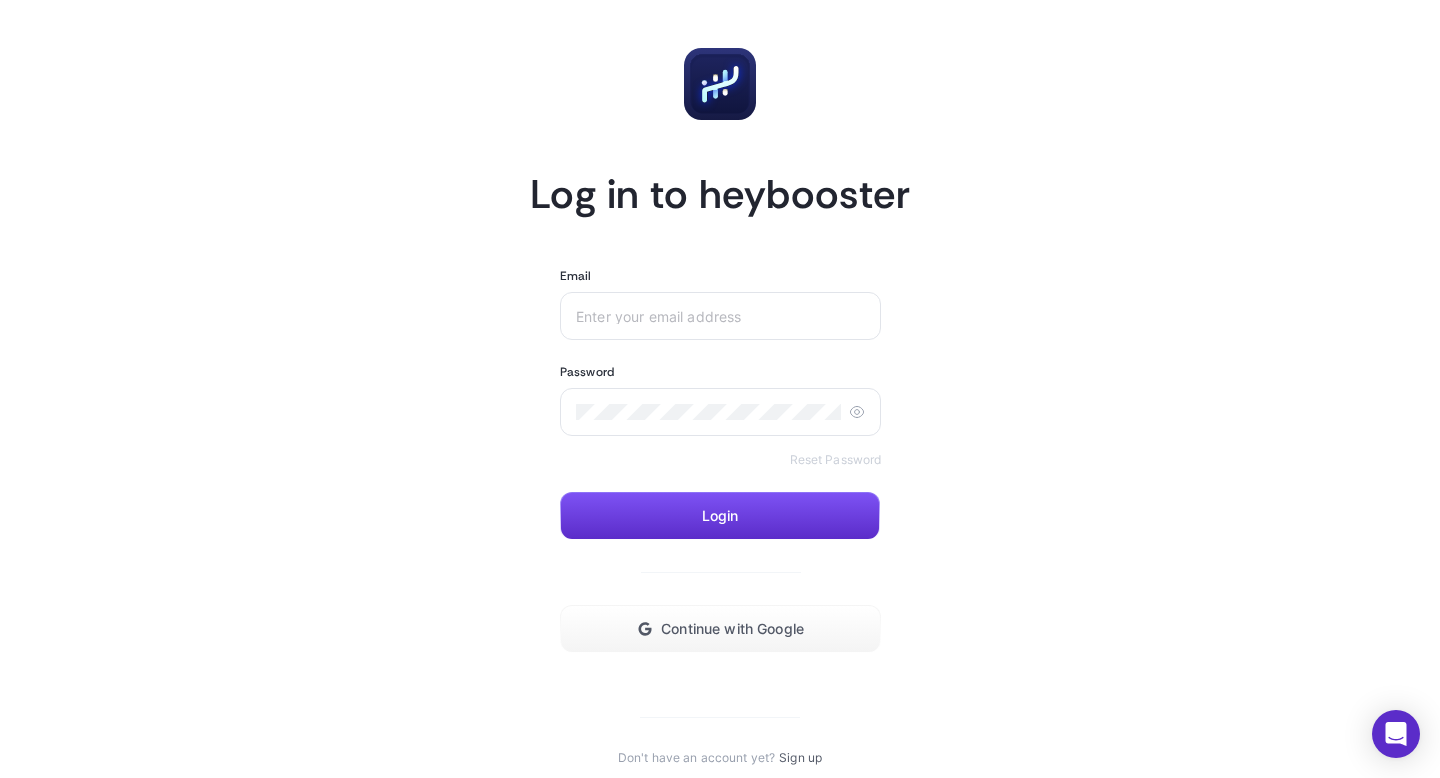 scroll, scrollTop: 0, scrollLeft: 0, axis: both 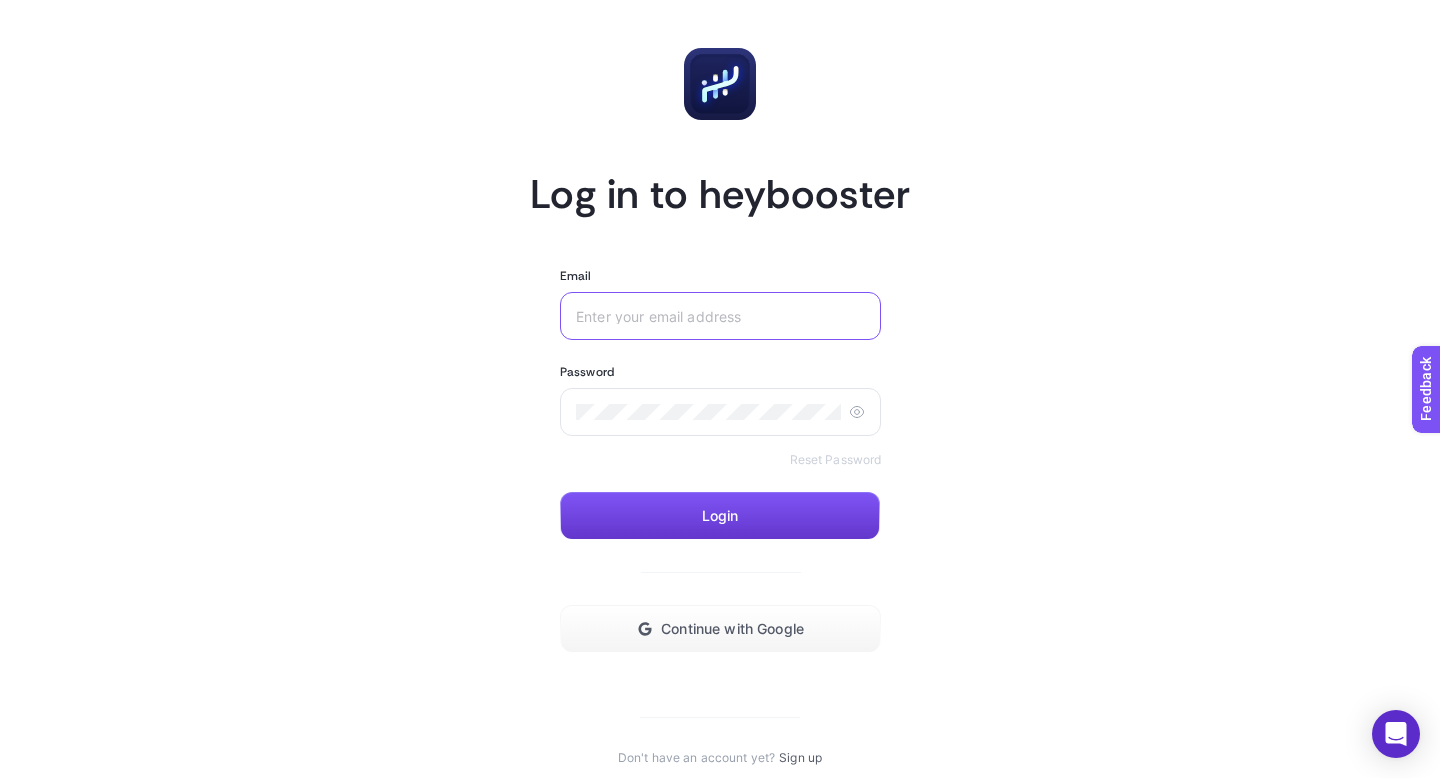 type on "tur" 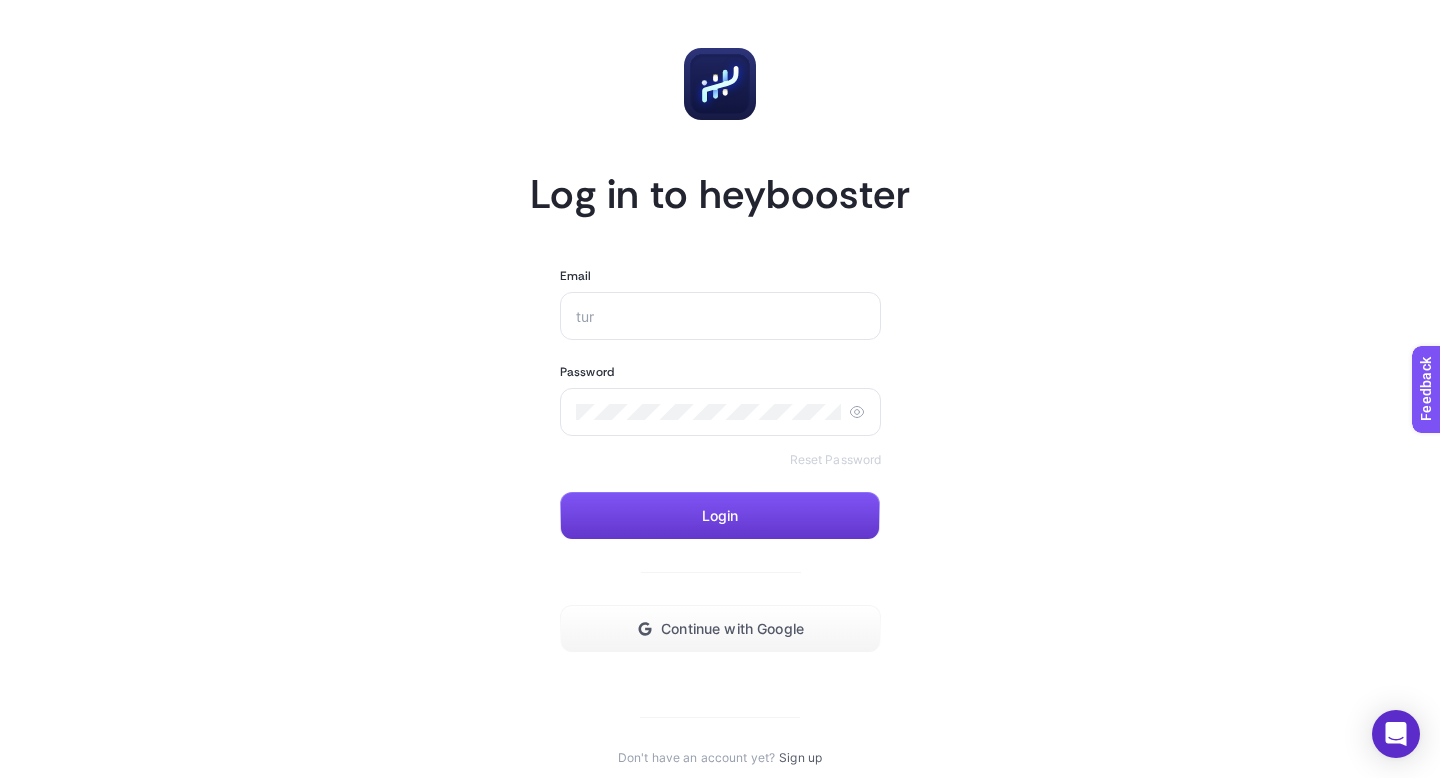 click on "Login" at bounding box center [720, 516] 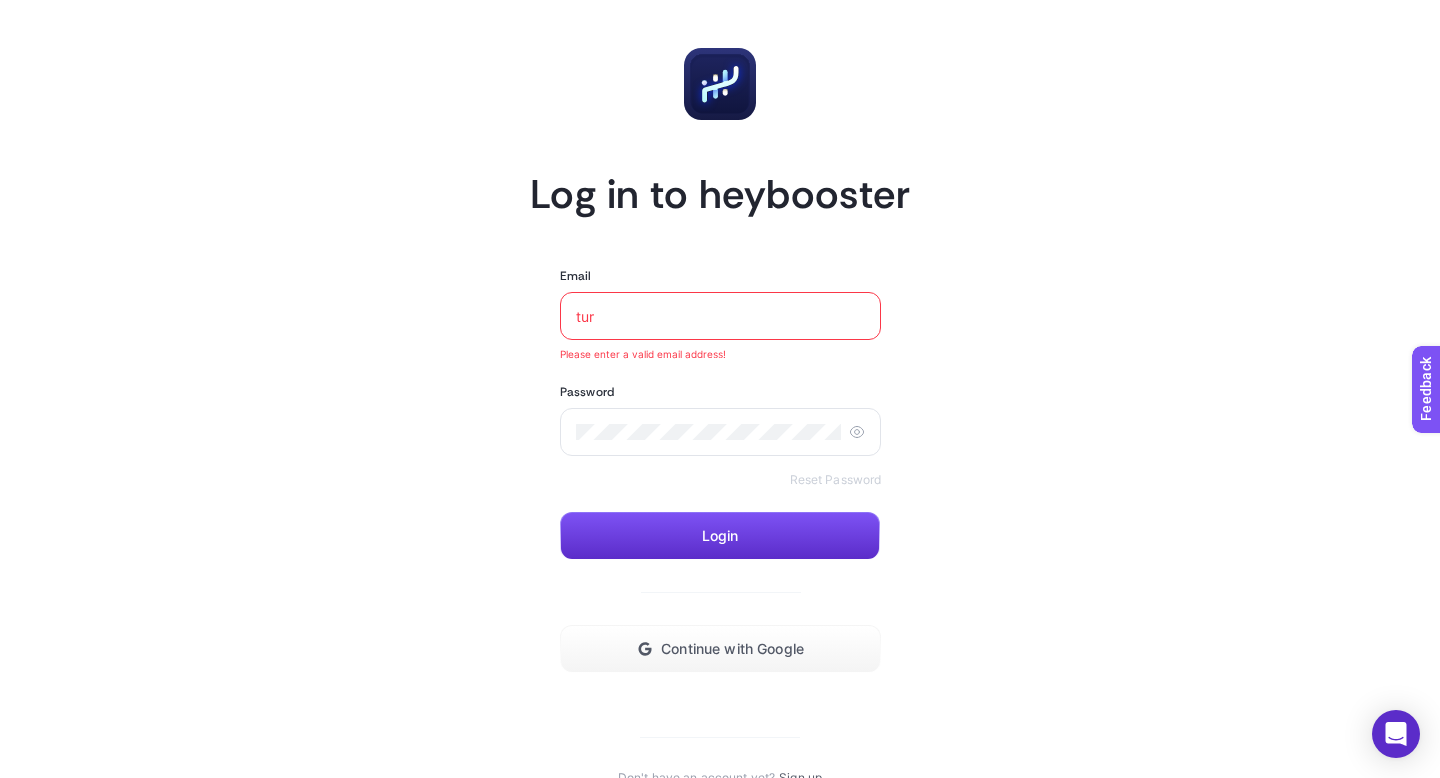 click on "tur" at bounding box center [720, 316] 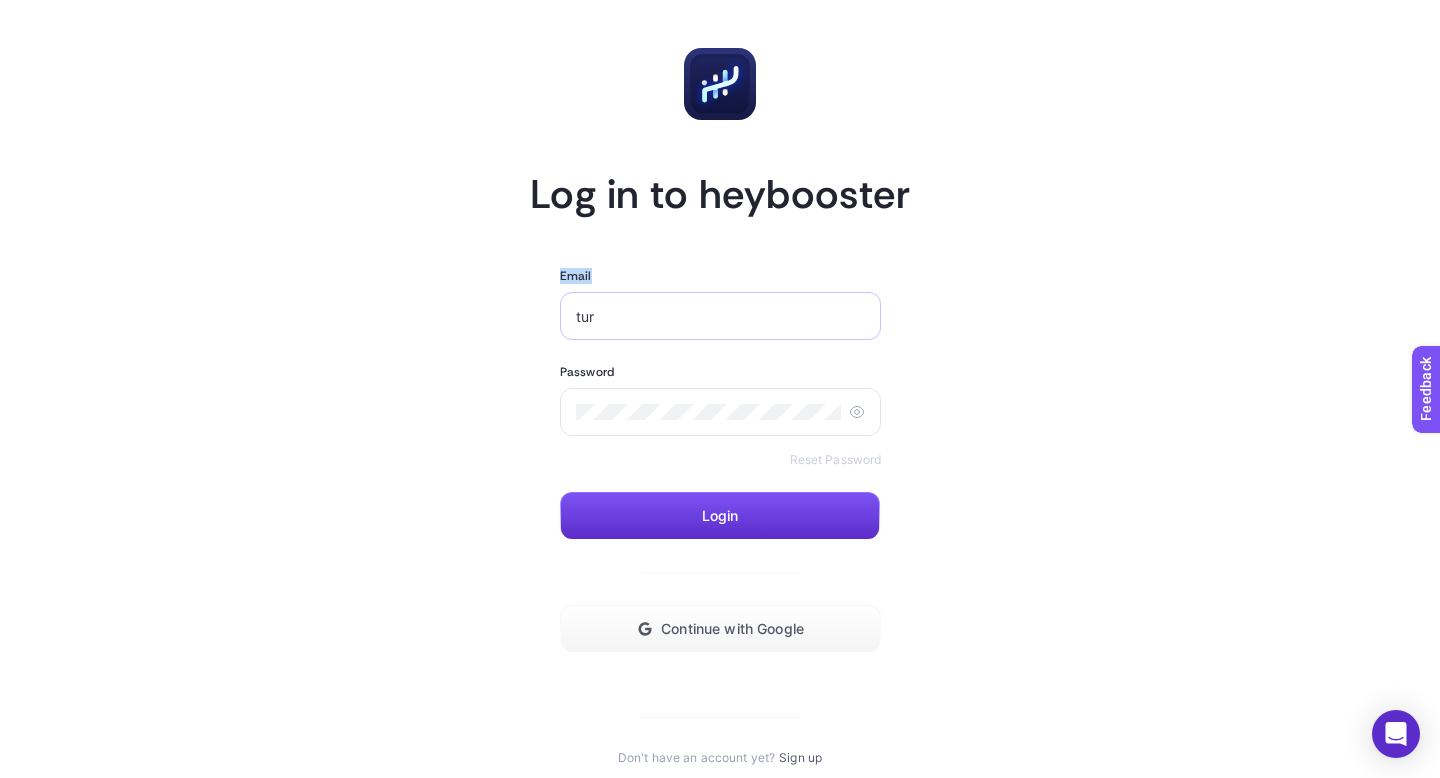 click on "tur" at bounding box center (720, 316) 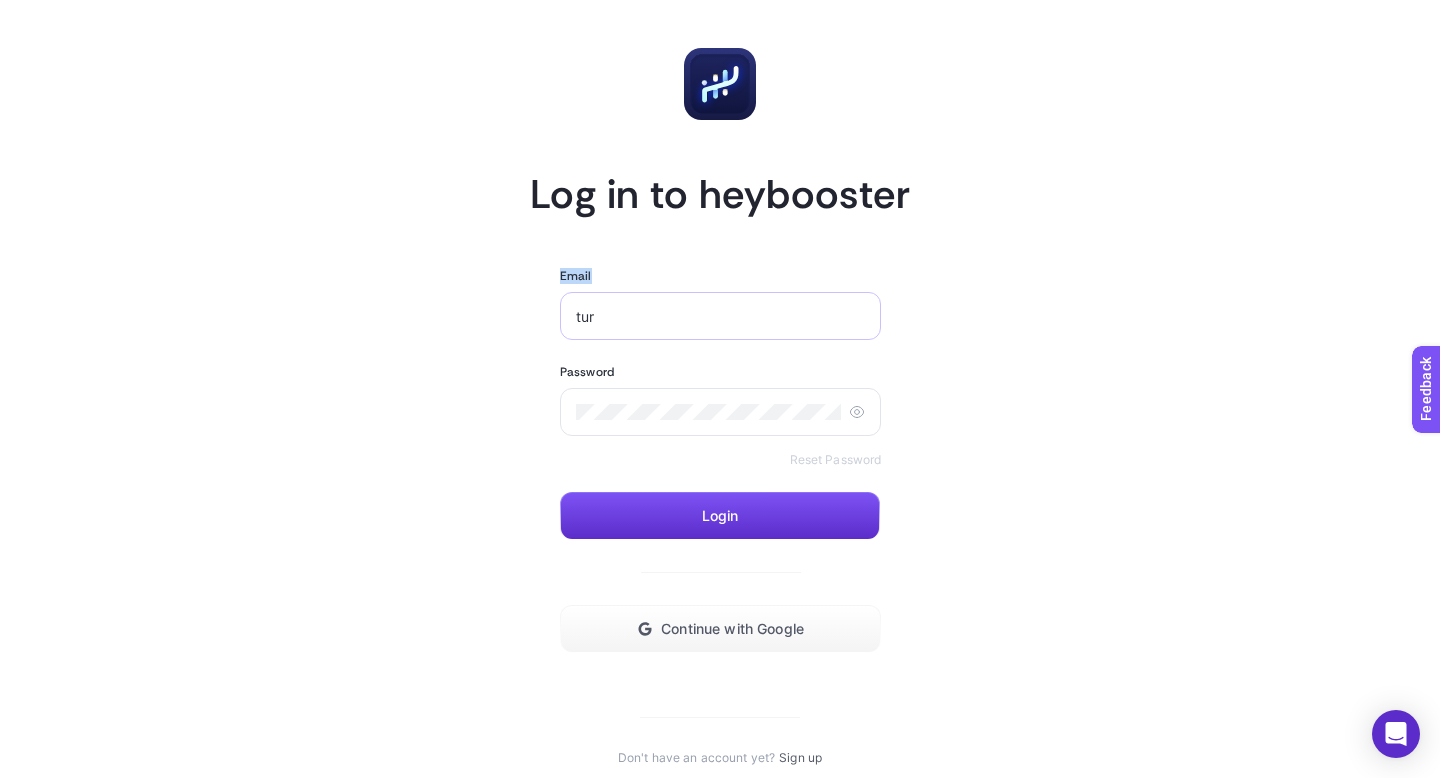 click on "tur" at bounding box center [720, 316] 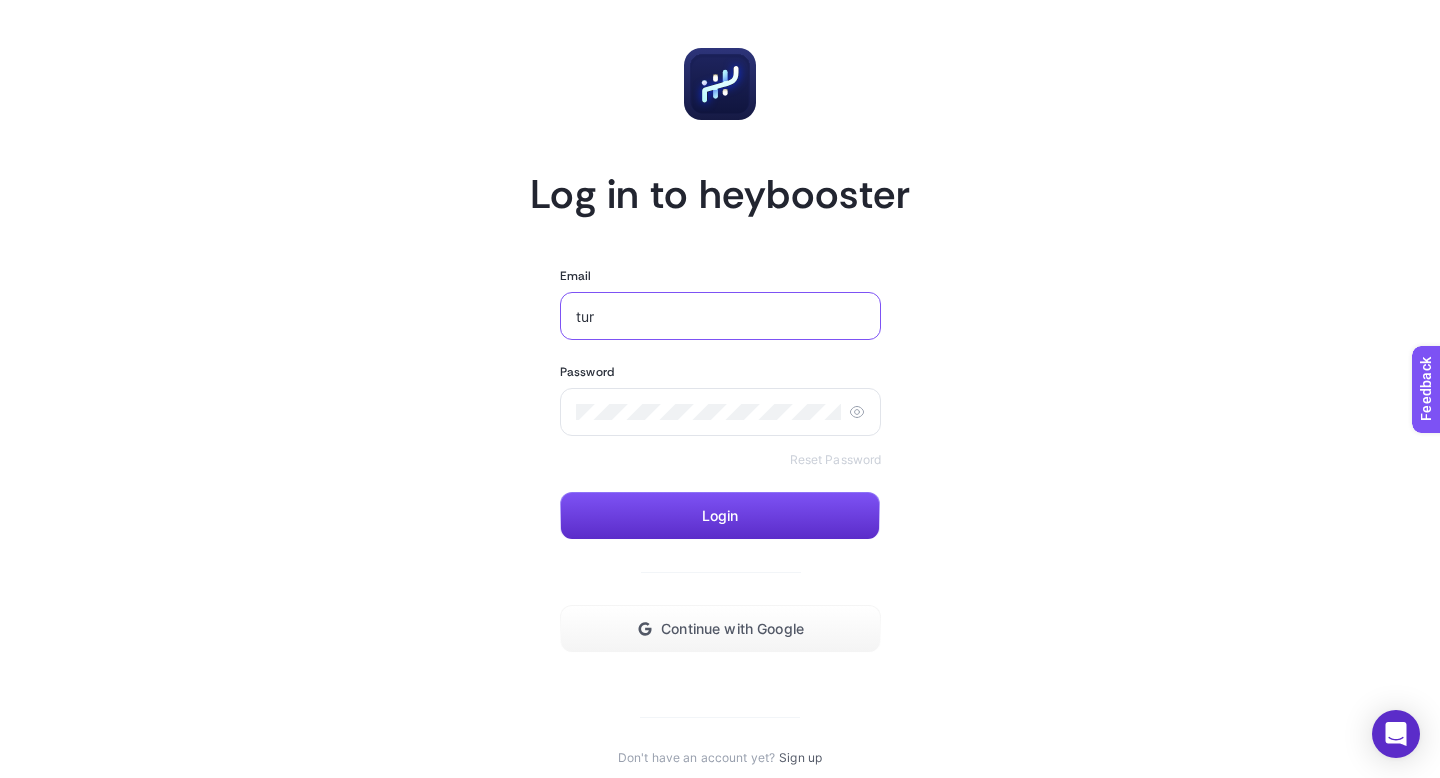 click on "tur" at bounding box center (720, 316) 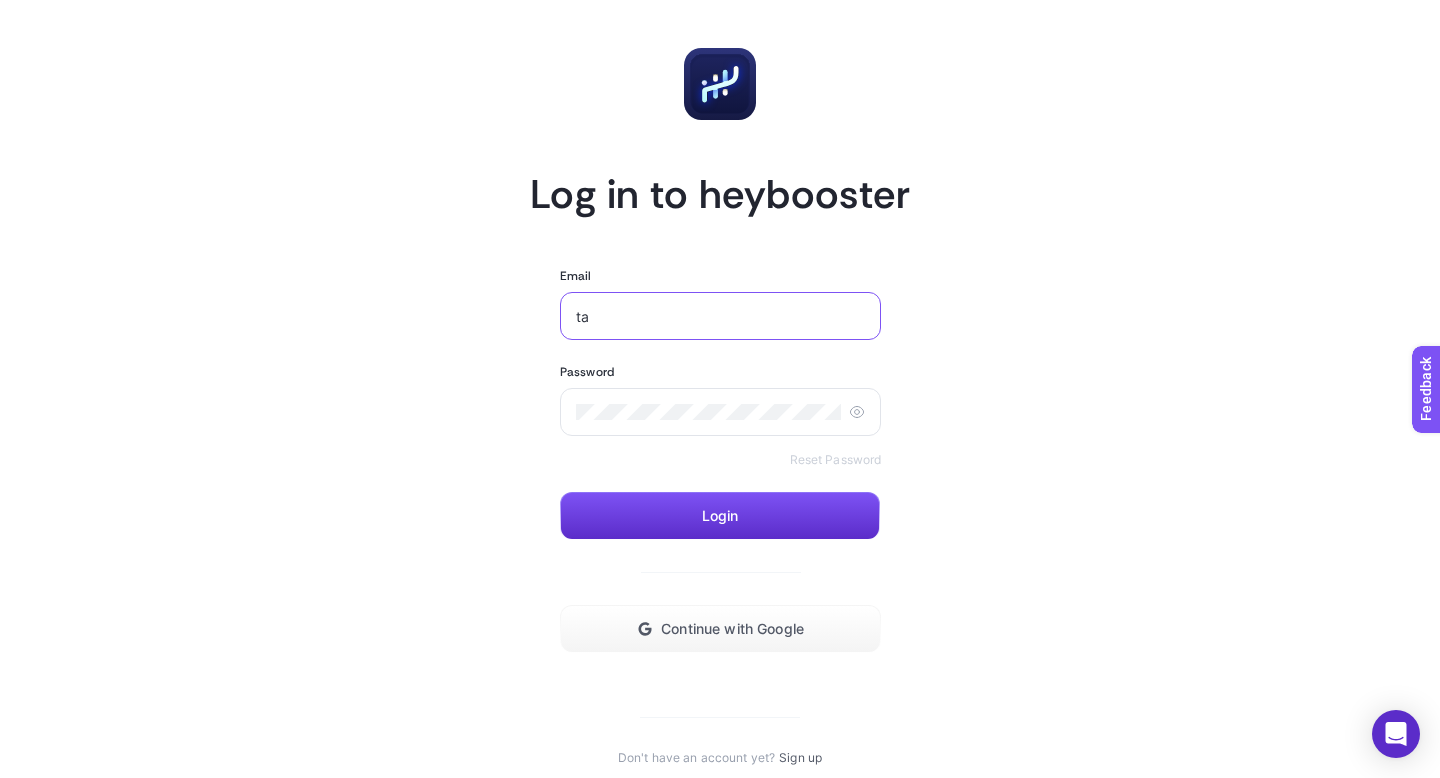 type on "t" 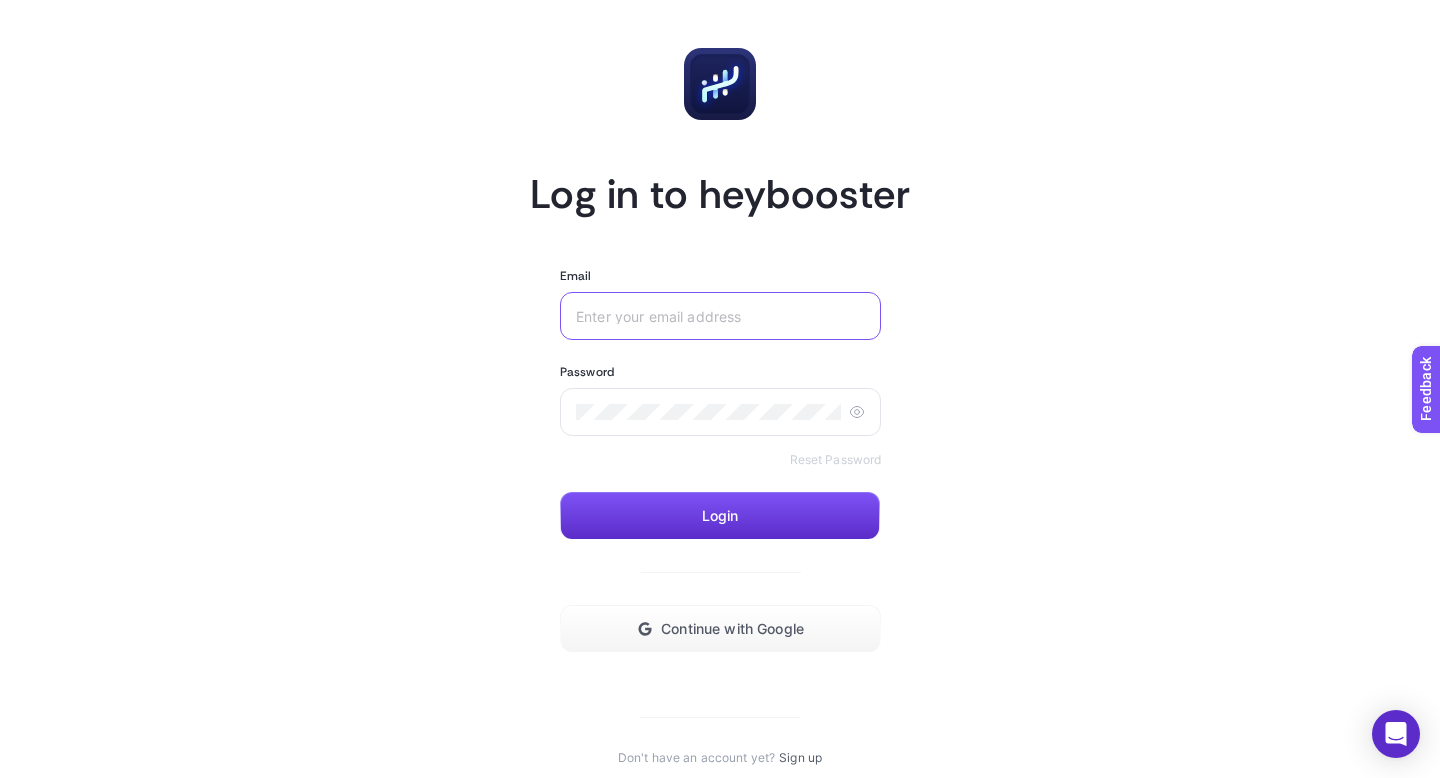paste on "[EMAIL_ADDRESS][DOMAIN_NAME]" 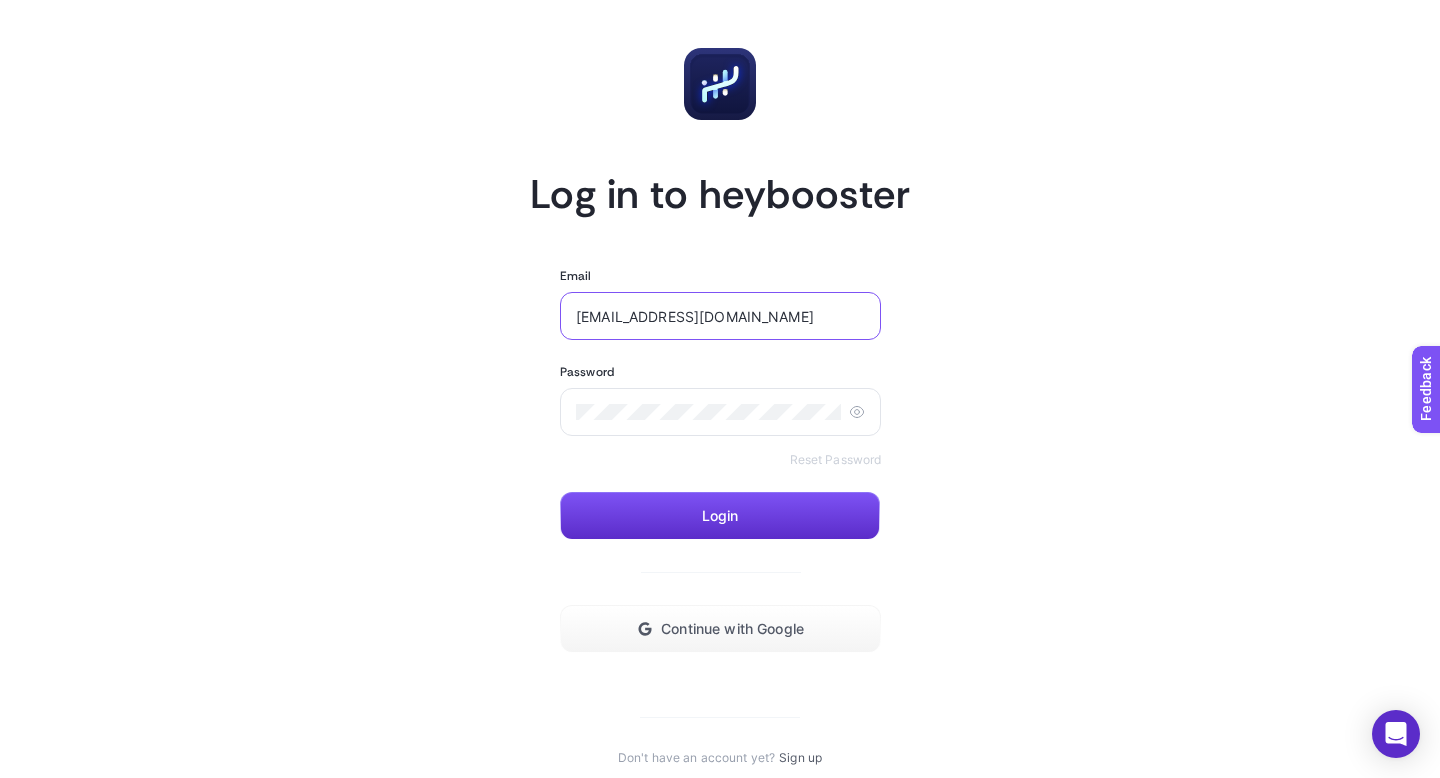 type on "[EMAIL_ADDRESS][DOMAIN_NAME]" 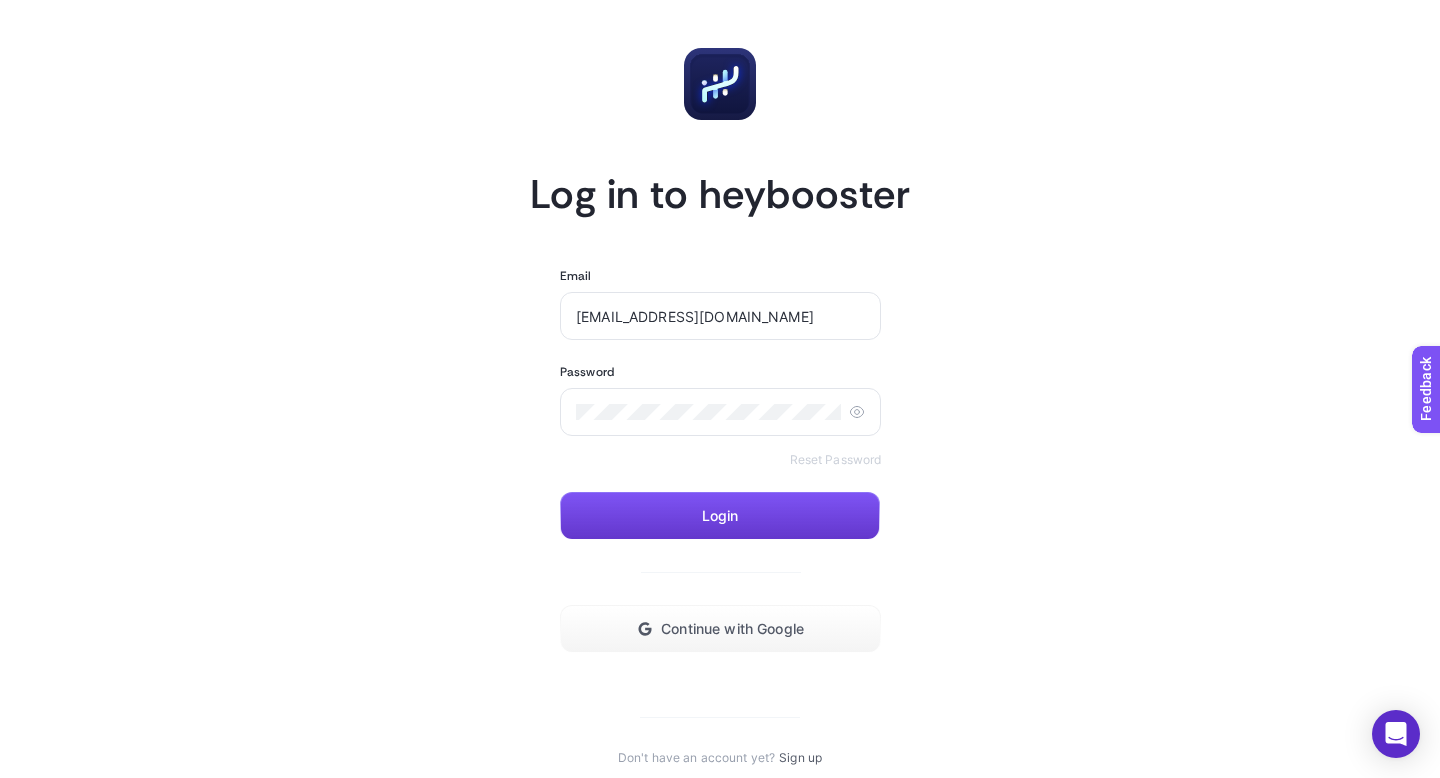 click on "Login" 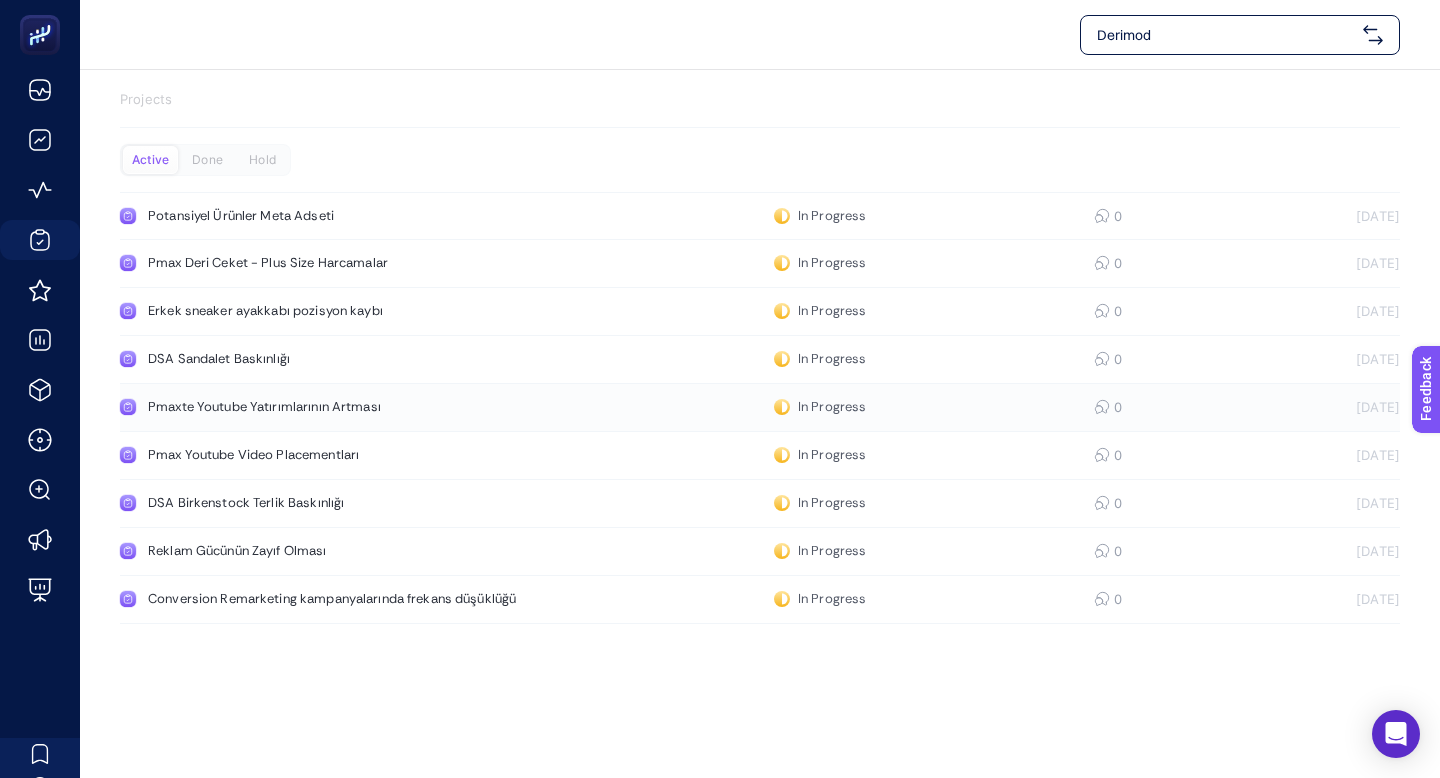 click on "Pmaxte Youtube Yatırımlarının Artması" at bounding box center (379, 407) 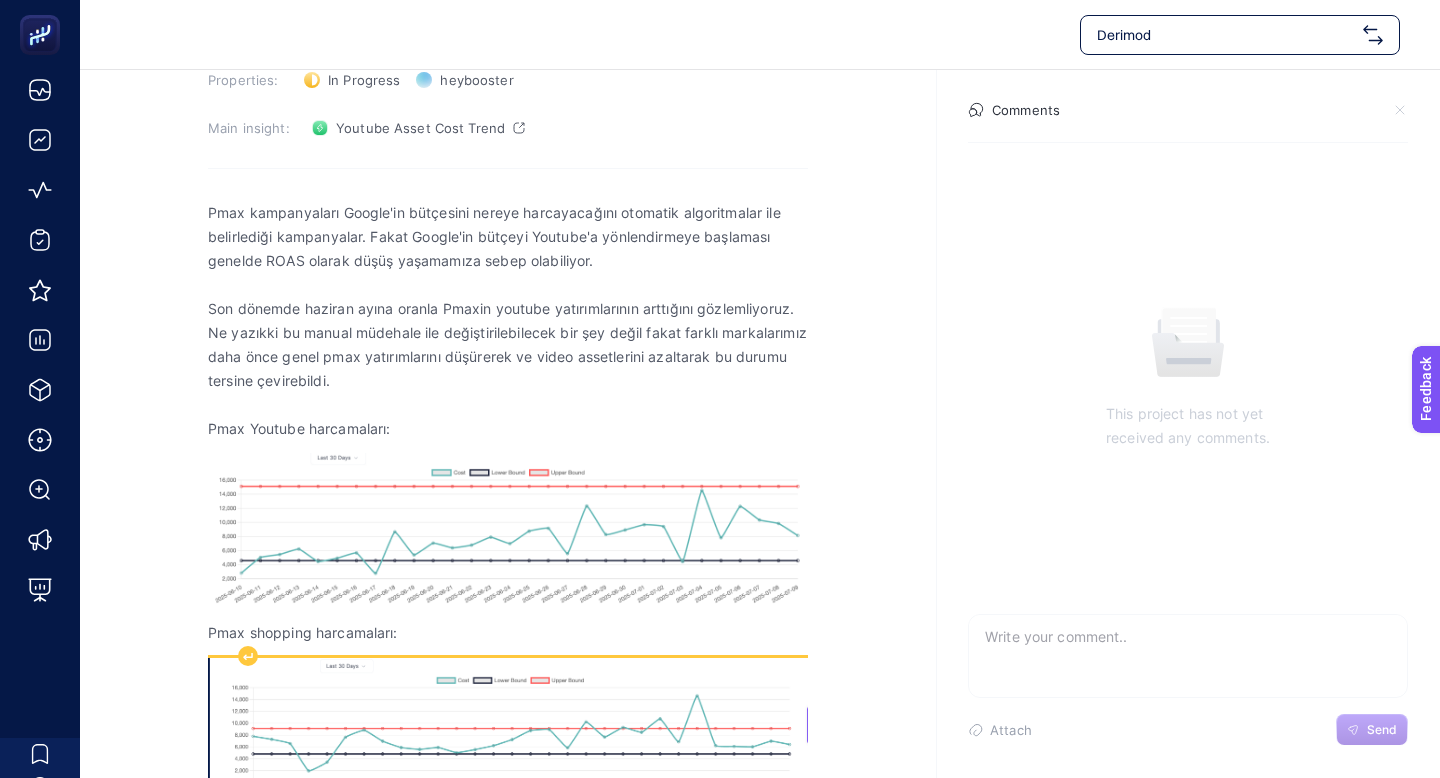 scroll, scrollTop: 197, scrollLeft: 0, axis: vertical 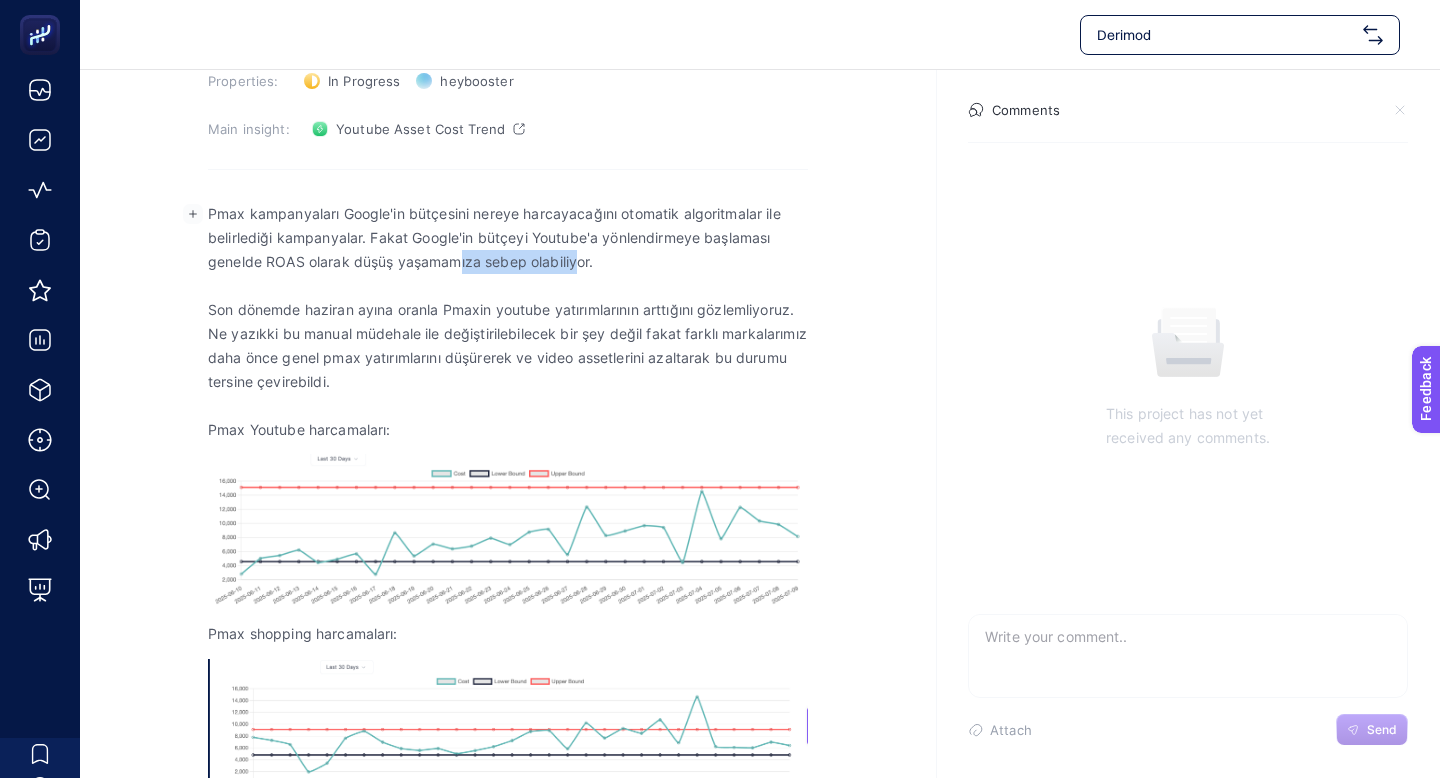 drag, startPoint x: 460, startPoint y: 256, endPoint x: 573, endPoint y: 263, distance: 113.216606 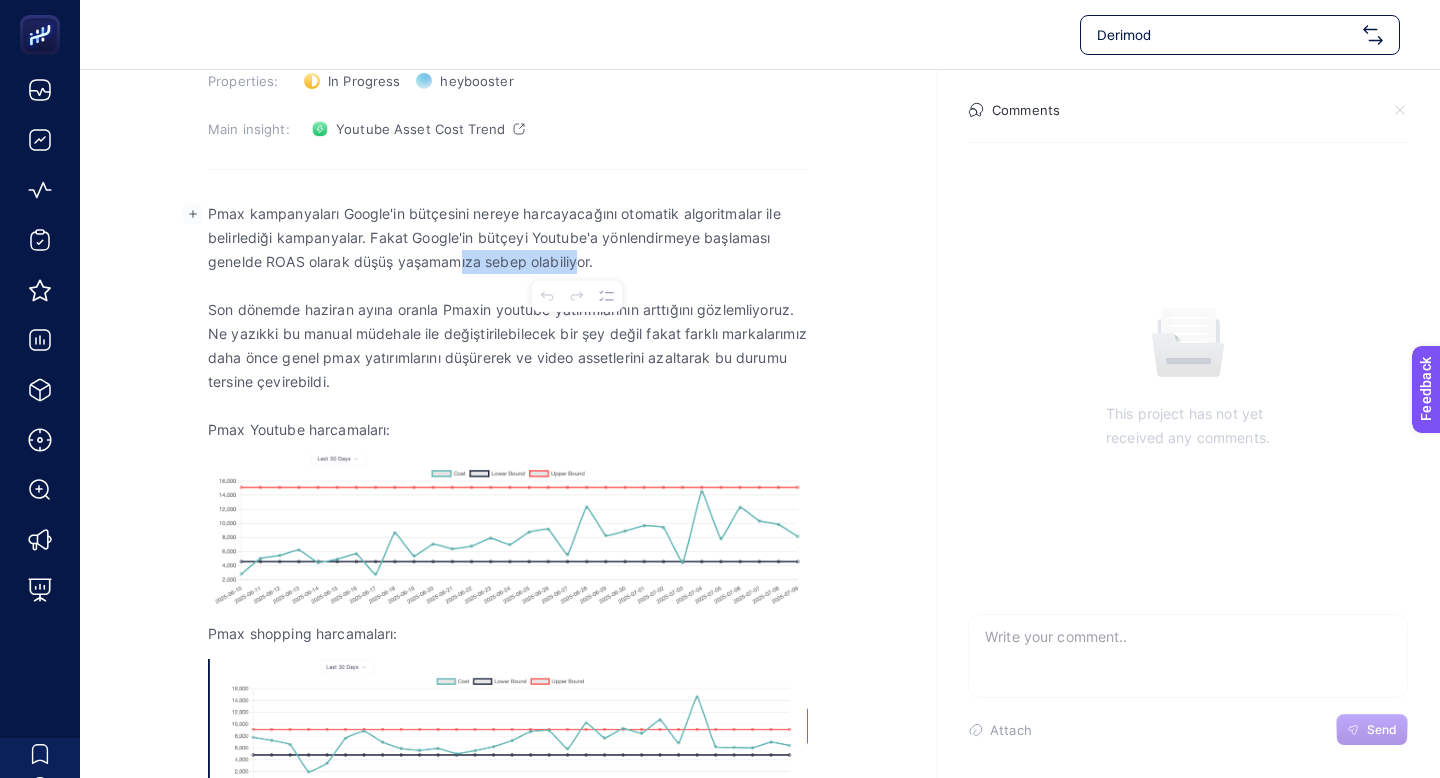 click on "Pmax kampanyaları Google'in bütçesini nereye harcayacağını otomatik algoritmalar ile belirlediği kampanyalar. Fakat Google'in bütçeyi Youtube'a yönlendirmeye başlaması genelde ROAS olarak düşüş yaşamamıza sebep olabiliyor." at bounding box center [508, 238] 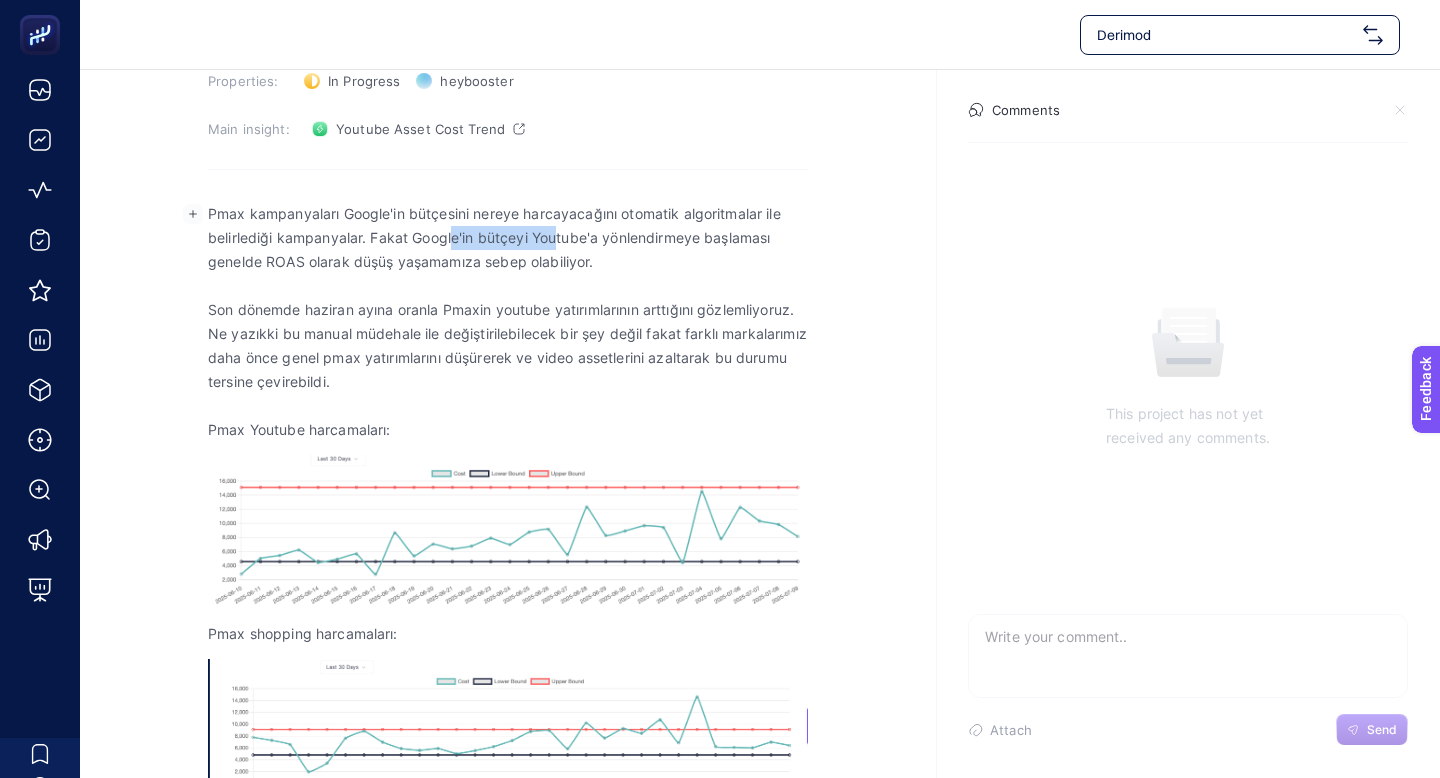 drag, startPoint x: 451, startPoint y: 240, endPoint x: 555, endPoint y: 240, distance: 104 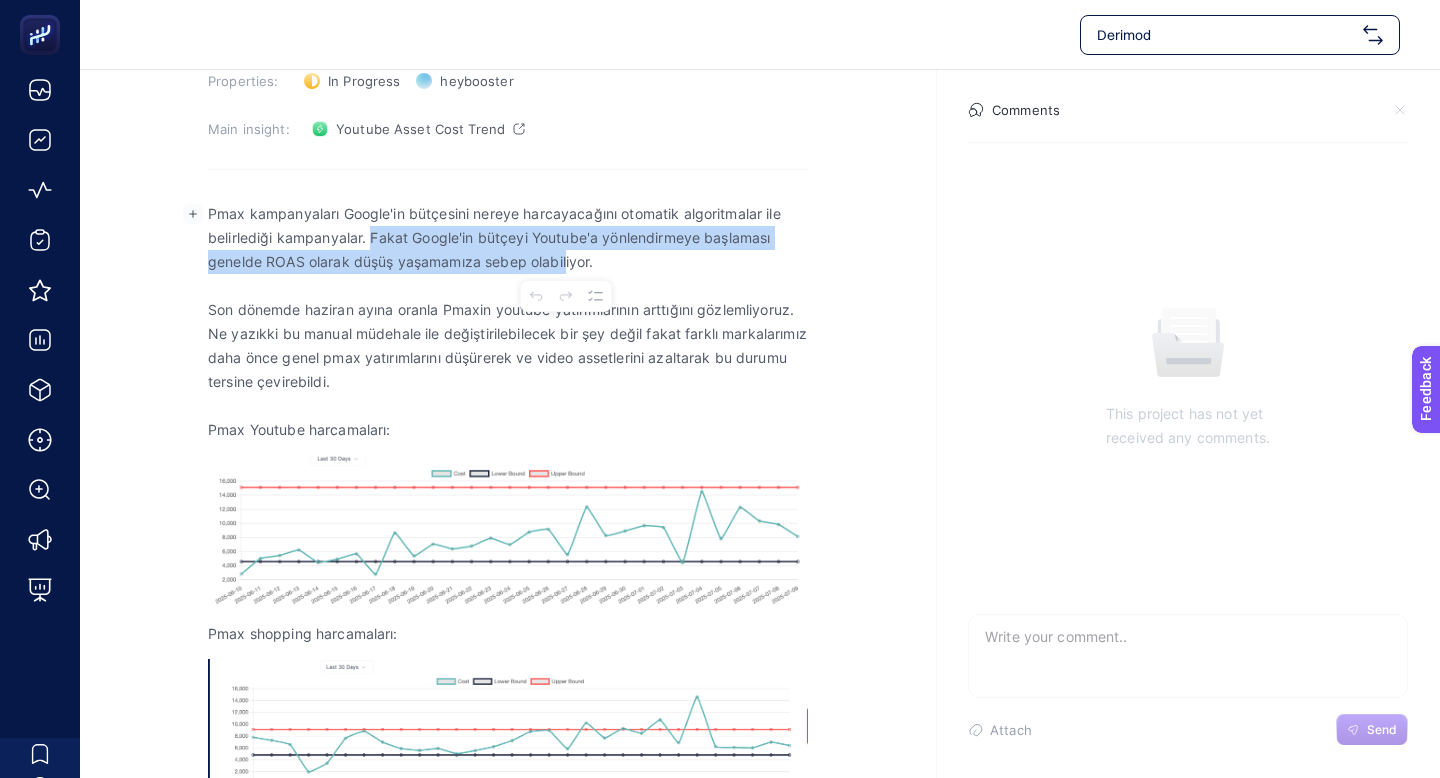 drag, startPoint x: 369, startPoint y: 227, endPoint x: 566, endPoint y: 270, distance: 201.63829 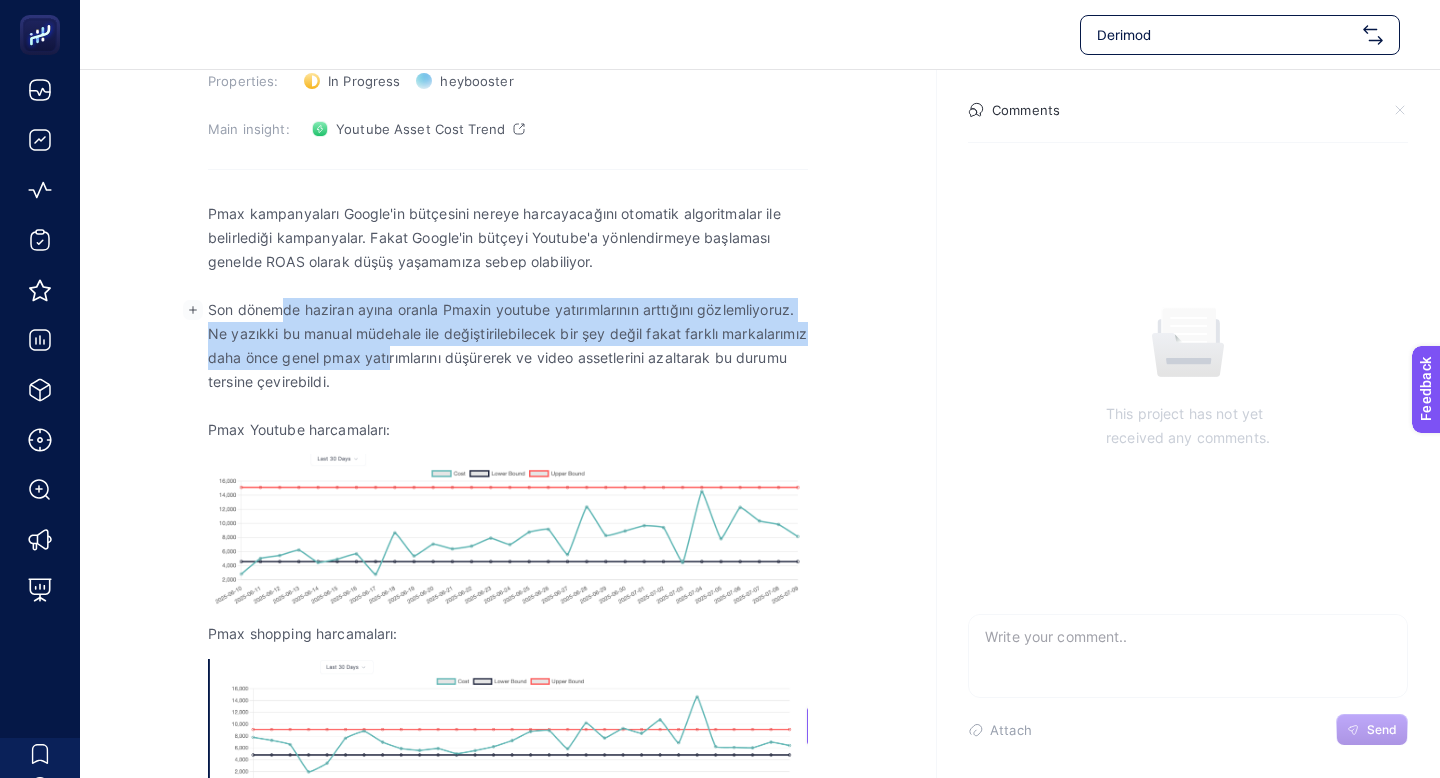 drag, startPoint x: 286, startPoint y: 313, endPoint x: 474, endPoint y: 361, distance: 194.03093 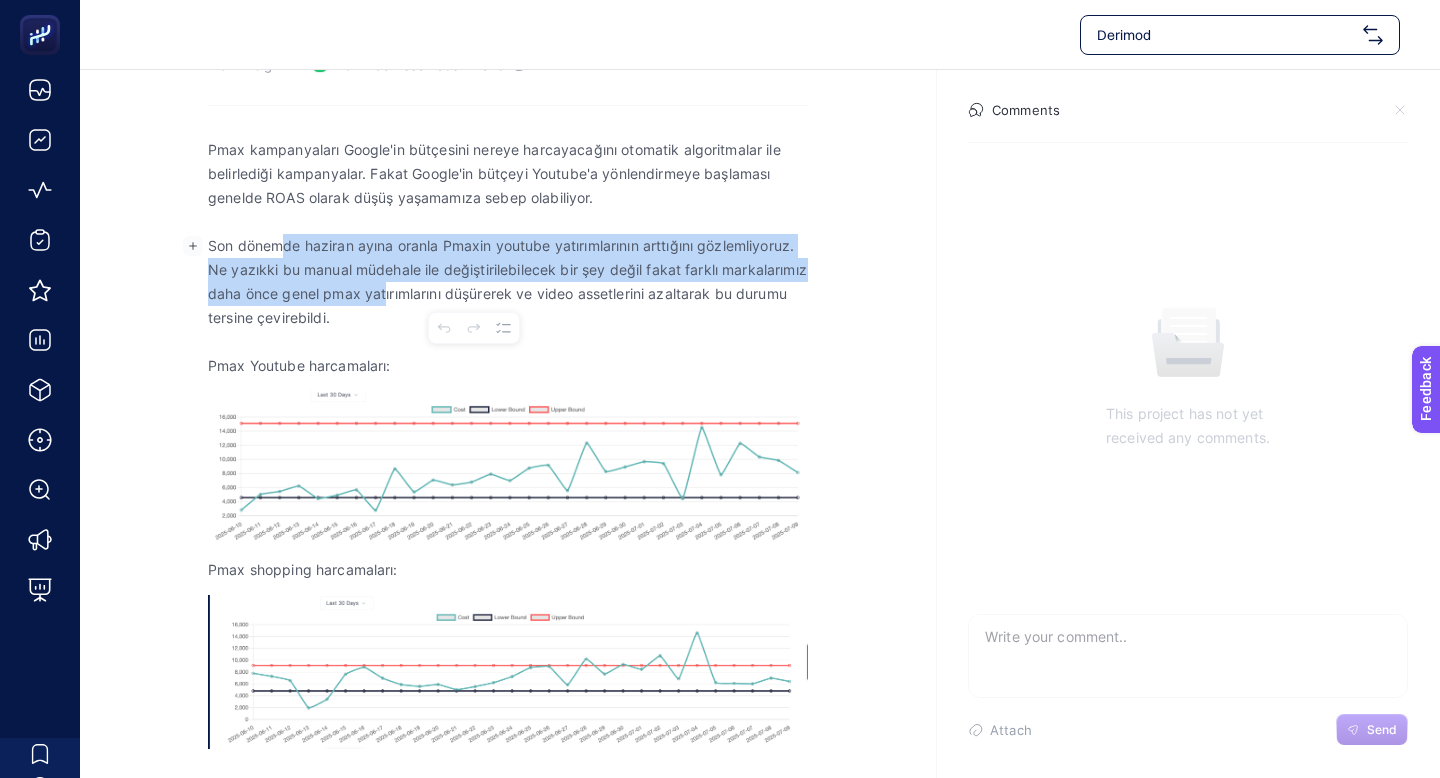 scroll, scrollTop: 269, scrollLeft: 0, axis: vertical 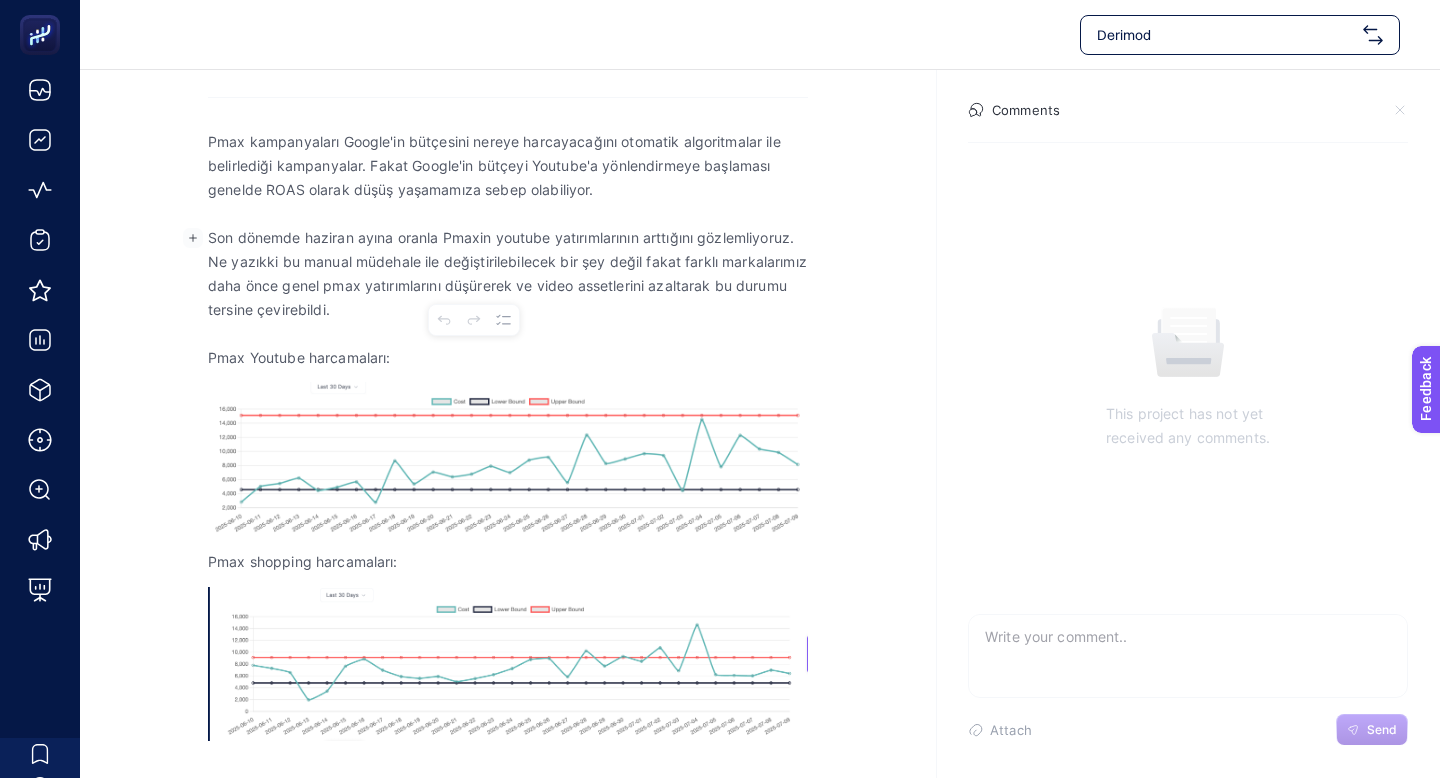 click at bounding box center (508, 334) 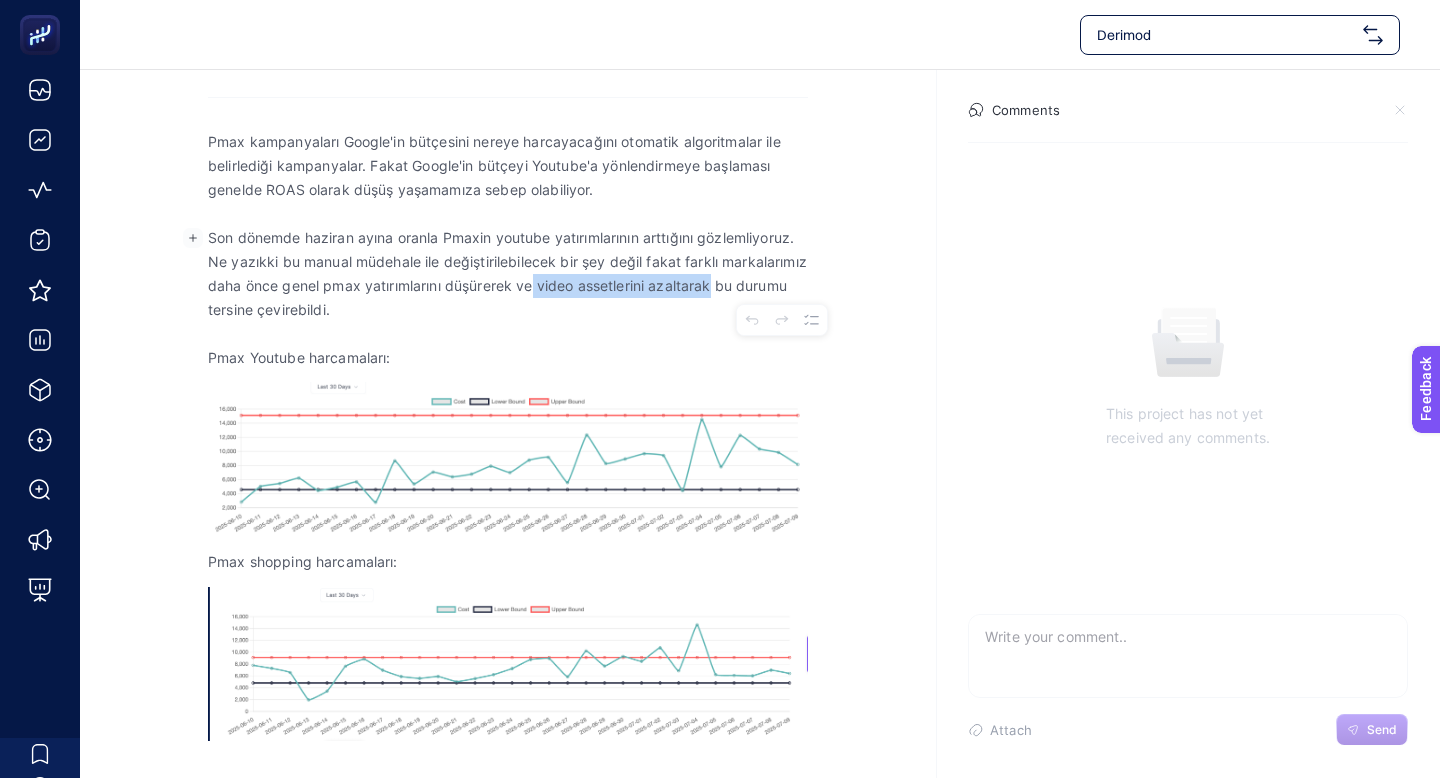 drag, startPoint x: 624, startPoint y: 286, endPoint x: 801, endPoint y: 288, distance: 177.01129 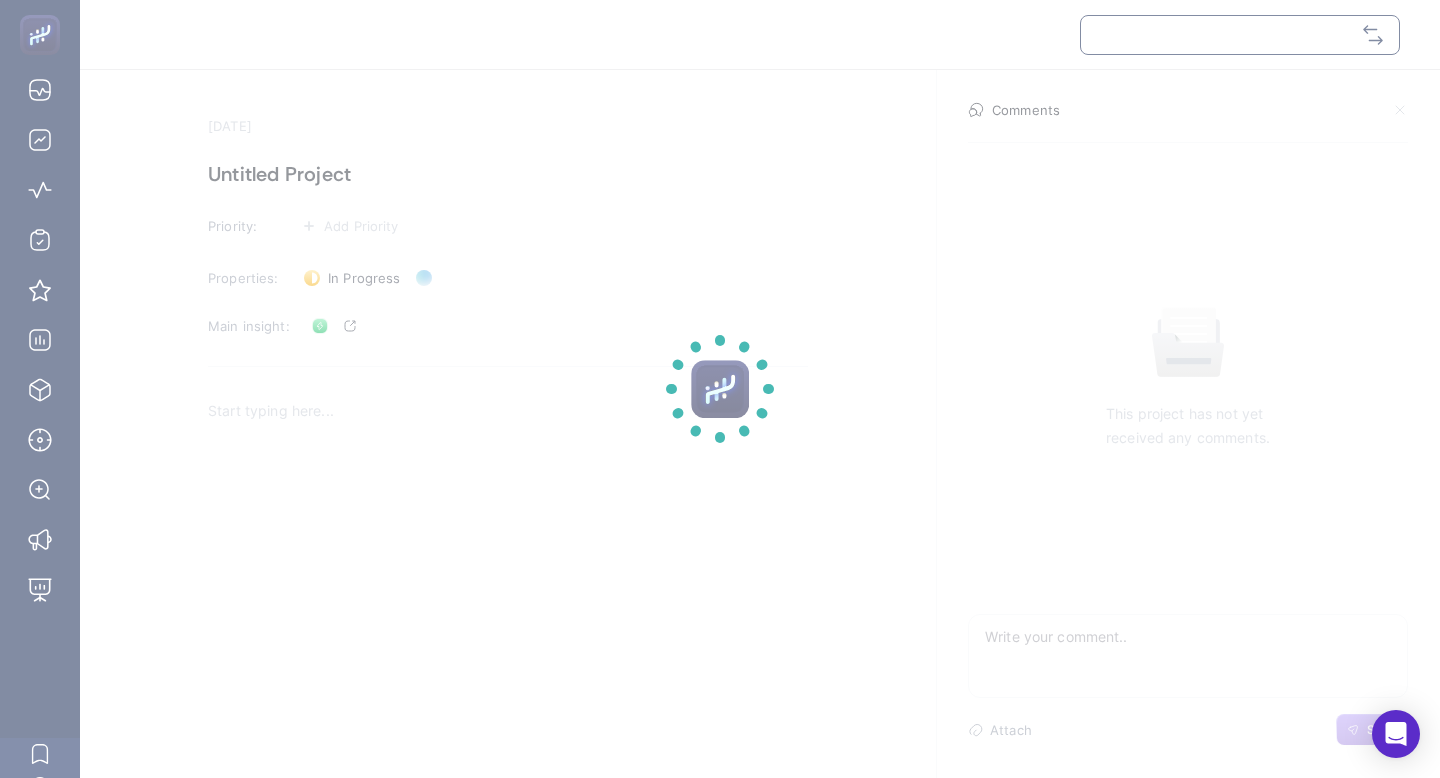 scroll, scrollTop: 0, scrollLeft: 0, axis: both 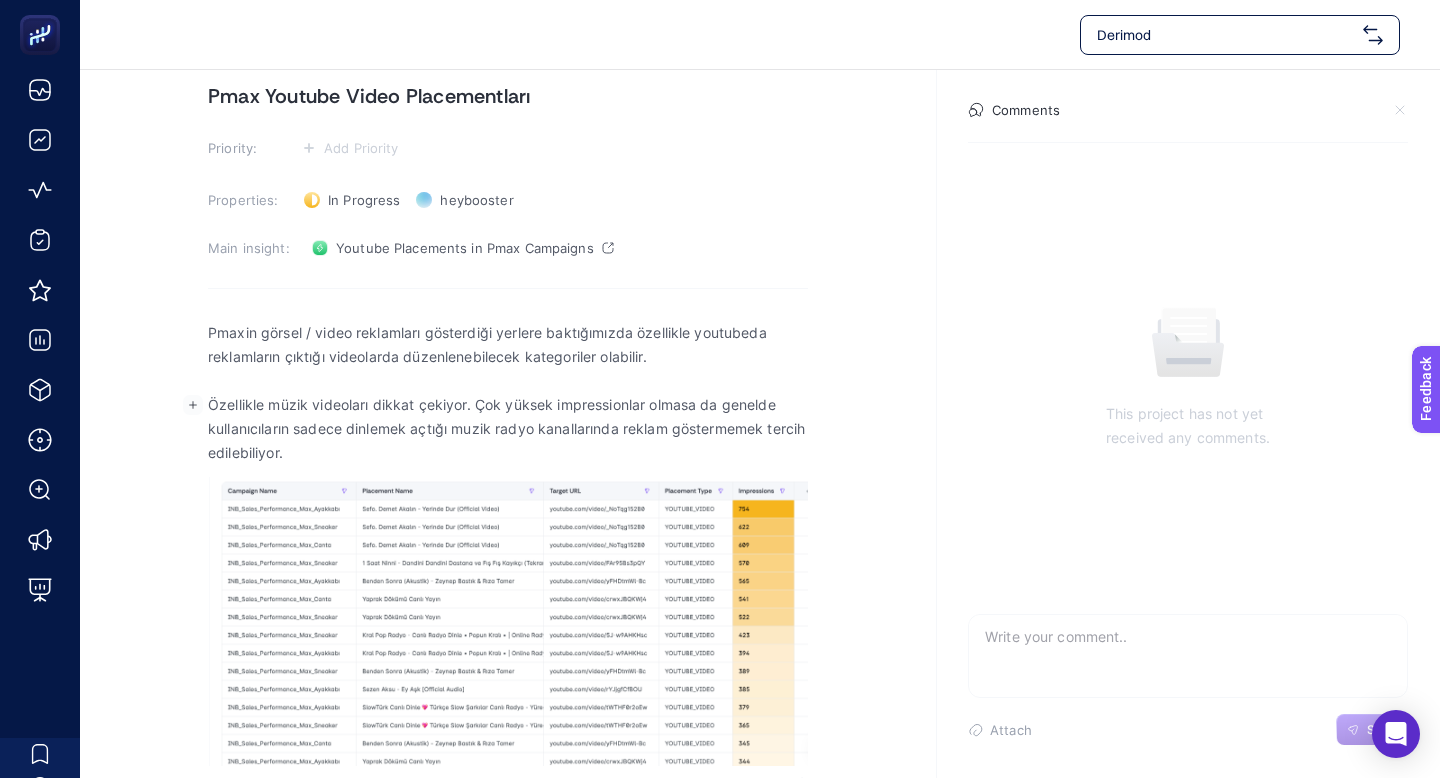 drag, startPoint x: 396, startPoint y: 425, endPoint x: 504, endPoint y: 448, distance: 110.42192 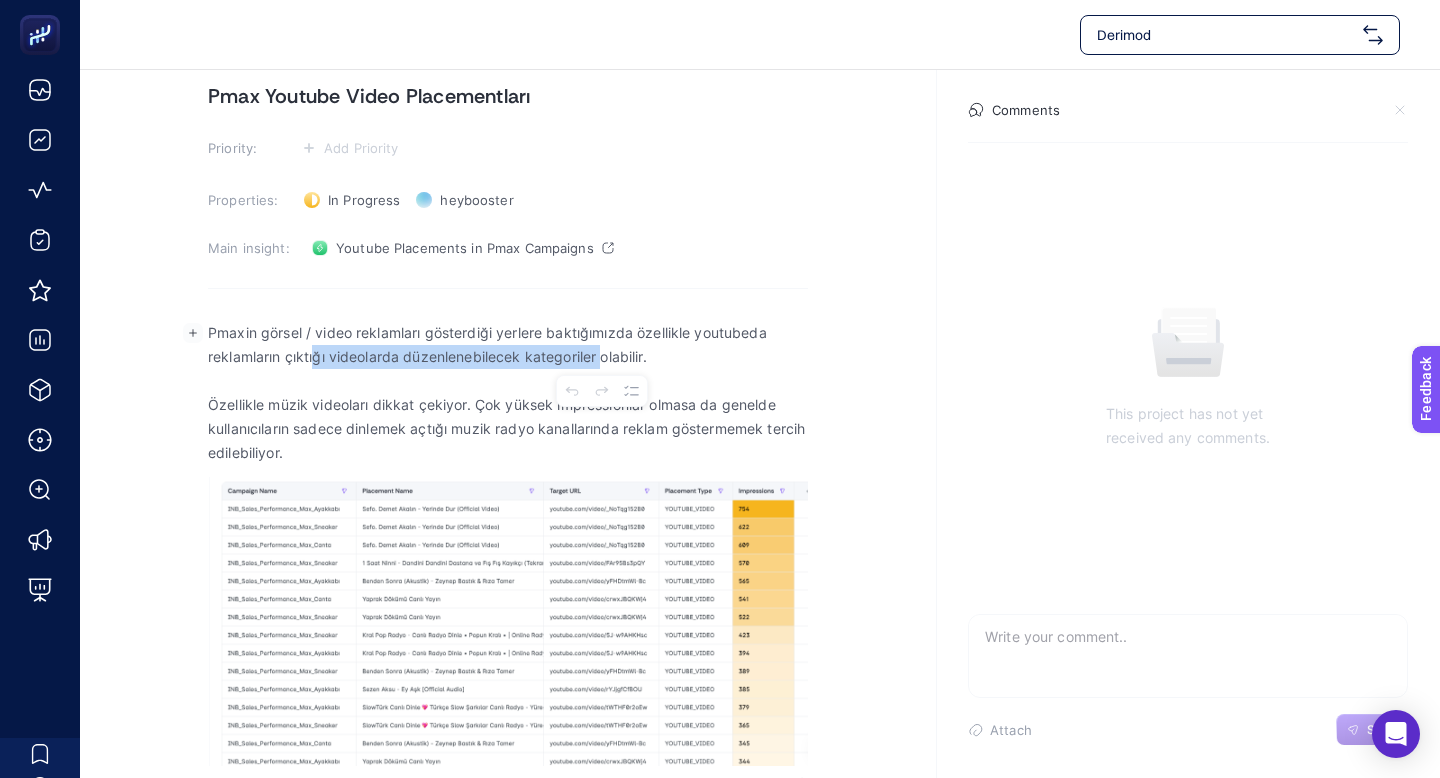 drag, startPoint x: 315, startPoint y: 349, endPoint x: 598, endPoint y: 350, distance: 283.00177 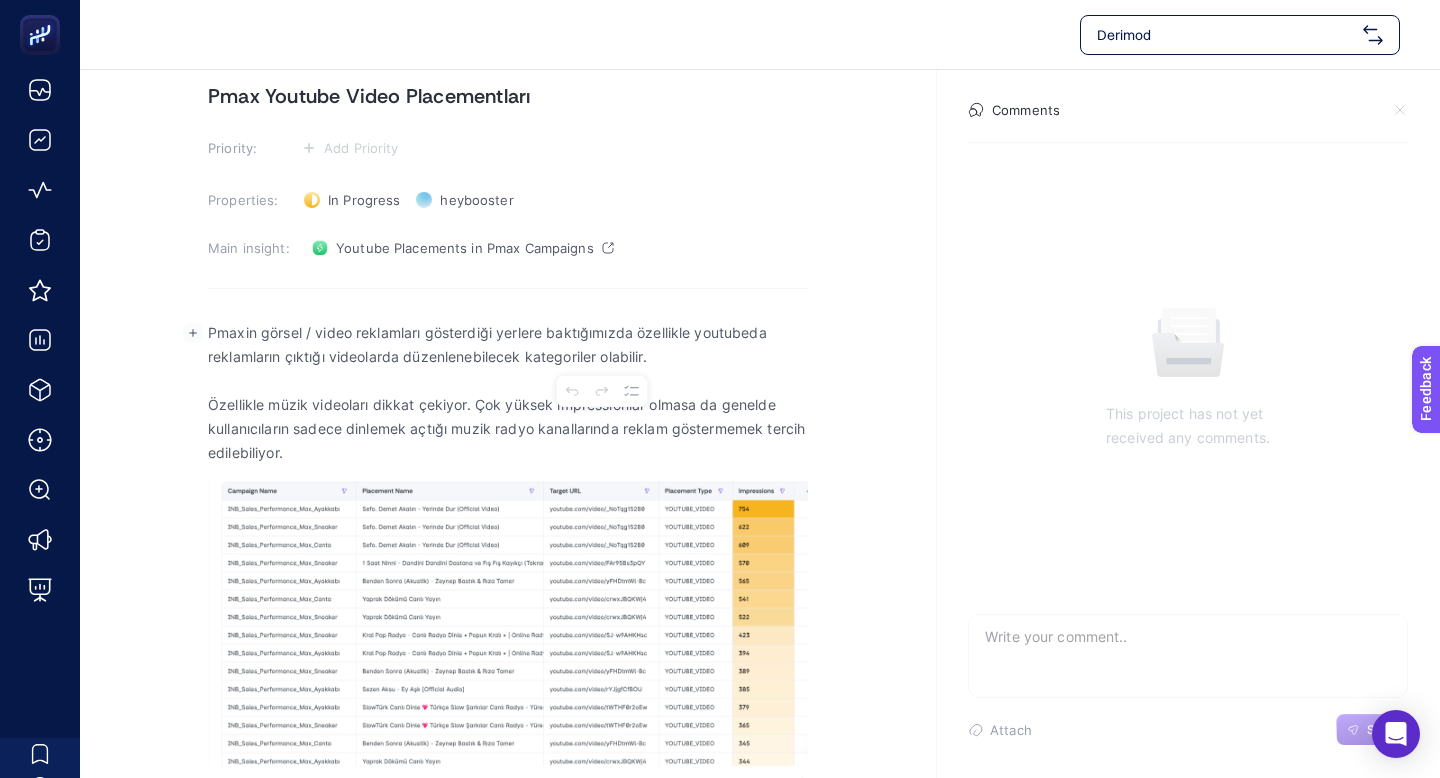 click on "Pmaxin görsel / video reklamları gösterdiği yerlere baktığımızda özellikle youtubeda reklamların çıktığı videolarda düzenlenebilecek kategoriler olabilir." at bounding box center (508, 345) 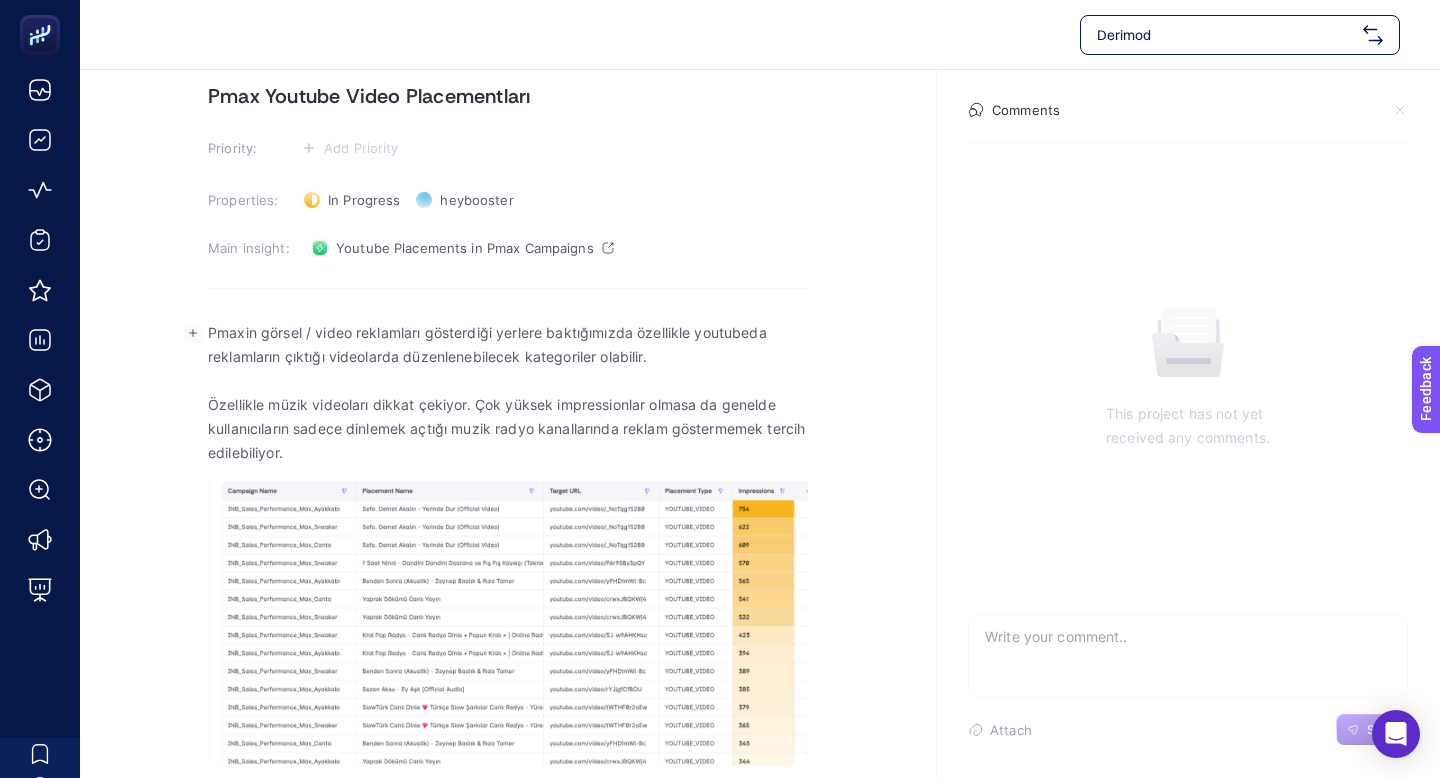 scroll, scrollTop: 79, scrollLeft: 0, axis: vertical 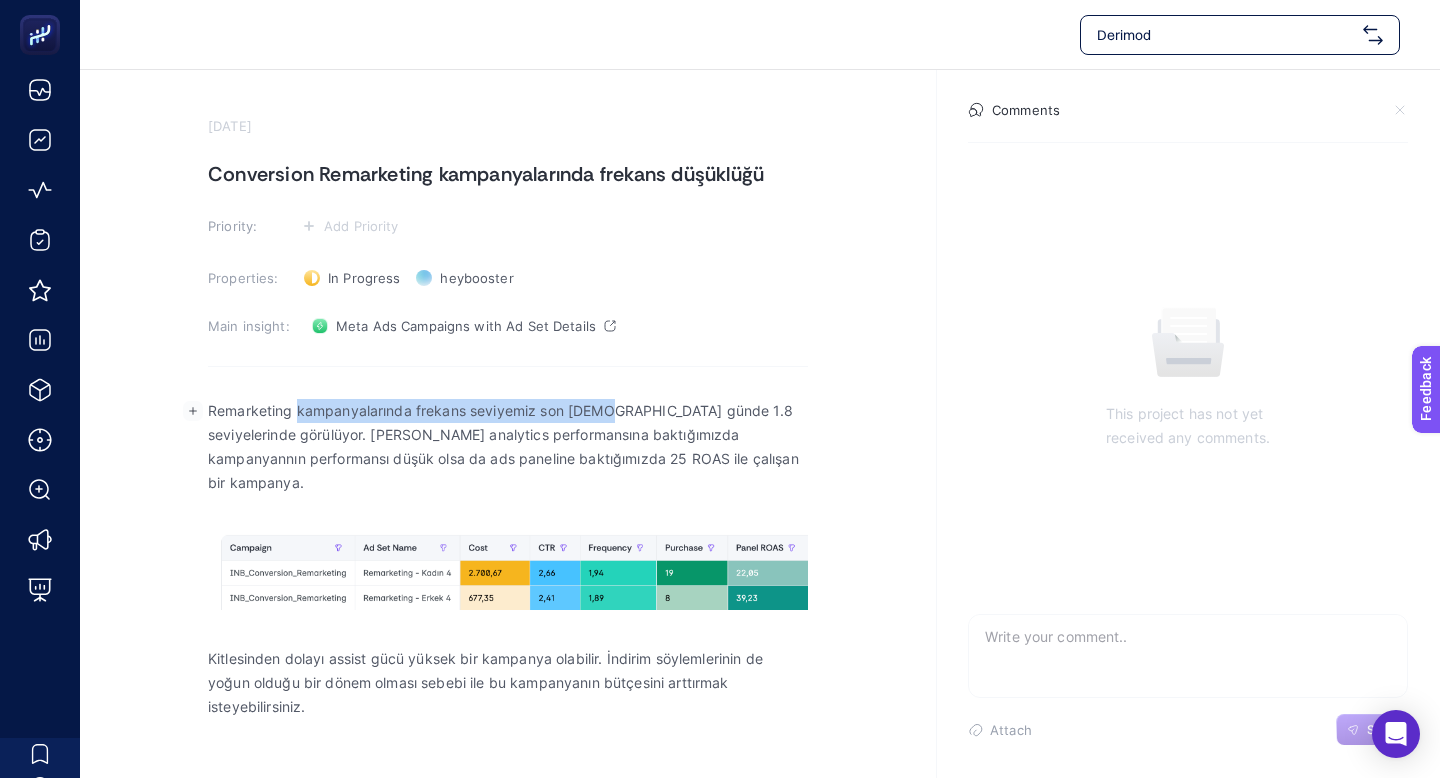 drag, startPoint x: 296, startPoint y: 415, endPoint x: 599, endPoint y: 418, distance: 303.01486 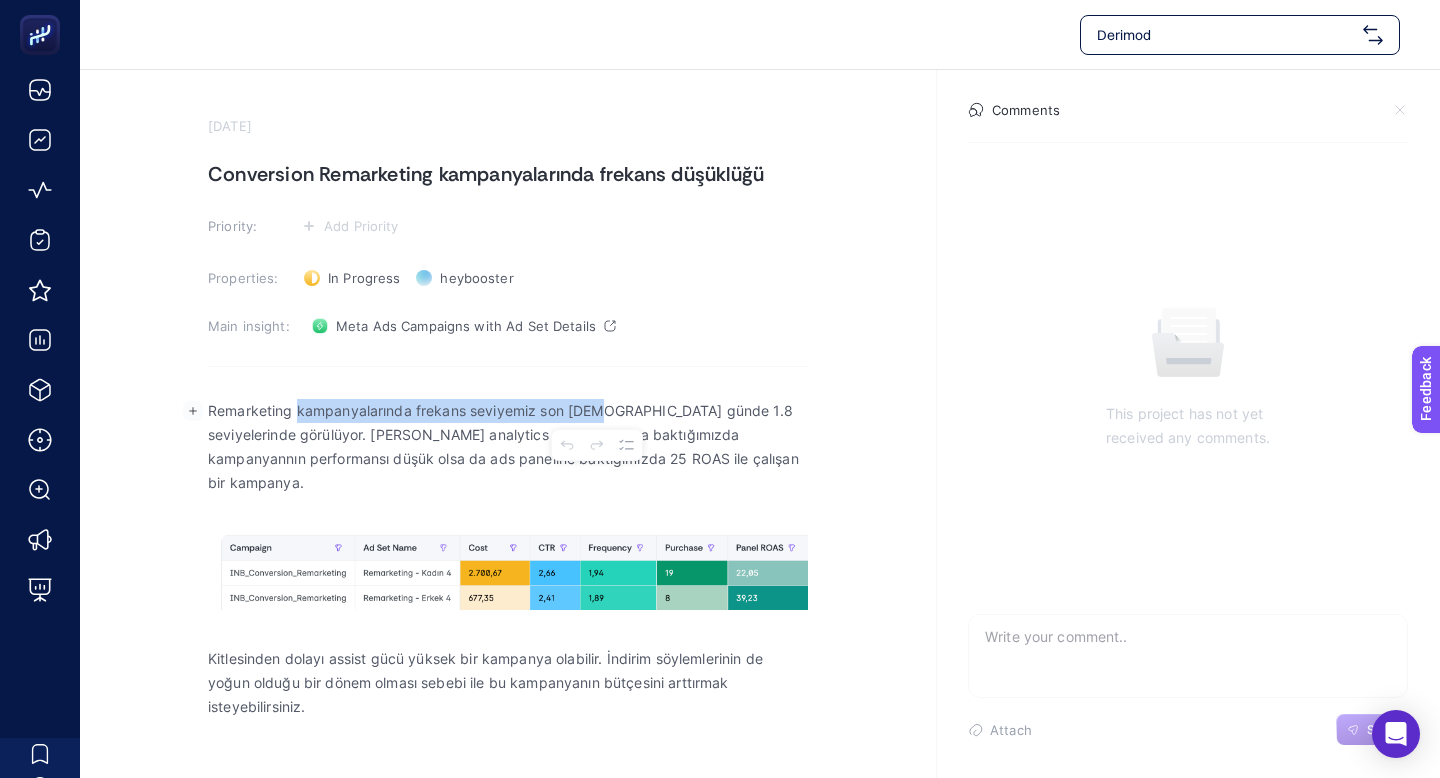 scroll, scrollTop: 5, scrollLeft: 0, axis: vertical 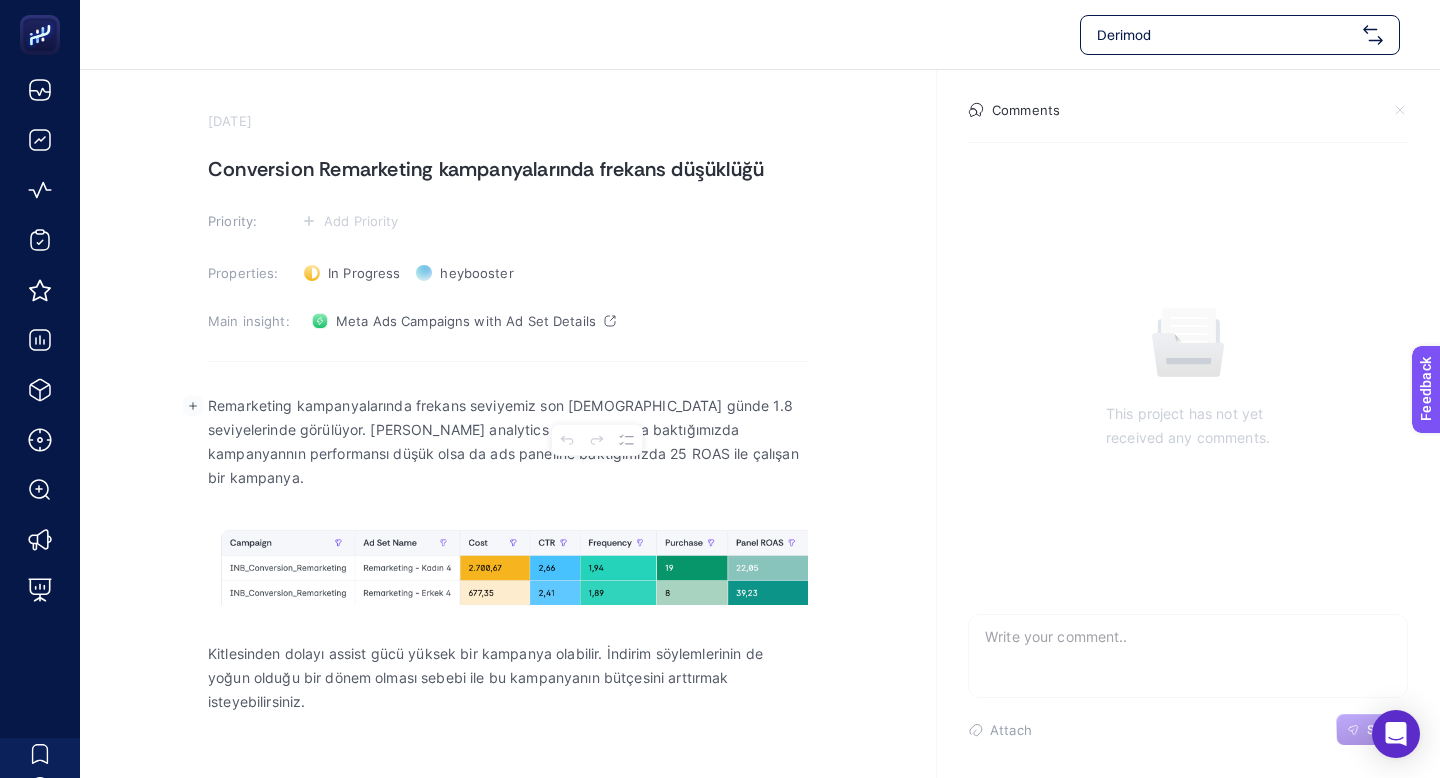 click on "Remarketing kampanyalarında frekans seviyemiz son 7 günde 1.8 seviyelerinde görülüyor. Kampanya analytics performansına baktığımızda kampanyannın performansı düşük olsa da ads paneline baktığımızda 25 ROAS ile çalışan bir kampanya." at bounding box center (508, 442) 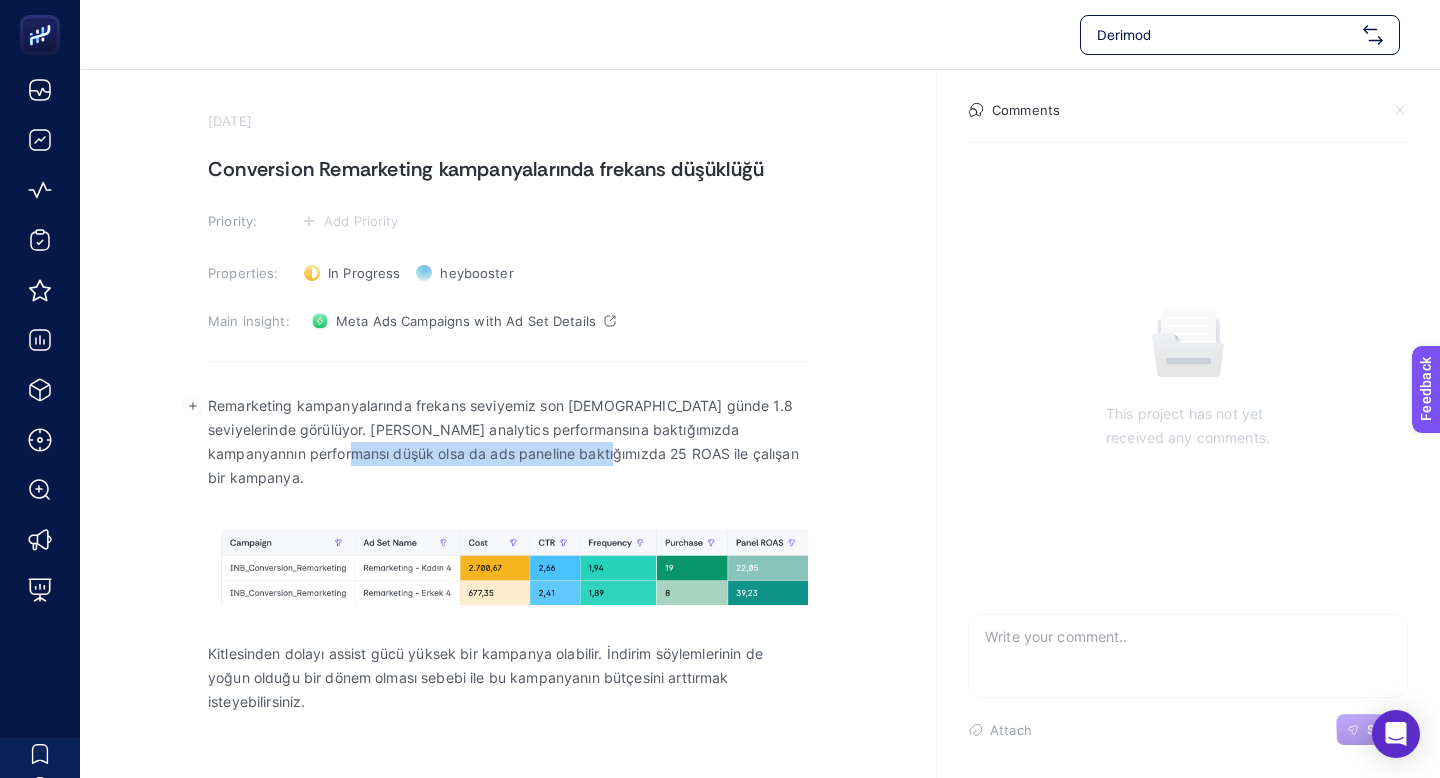 drag, startPoint x: 320, startPoint y: 457, endPoint x: 578, endPoint y: 456, distance: 258.00195 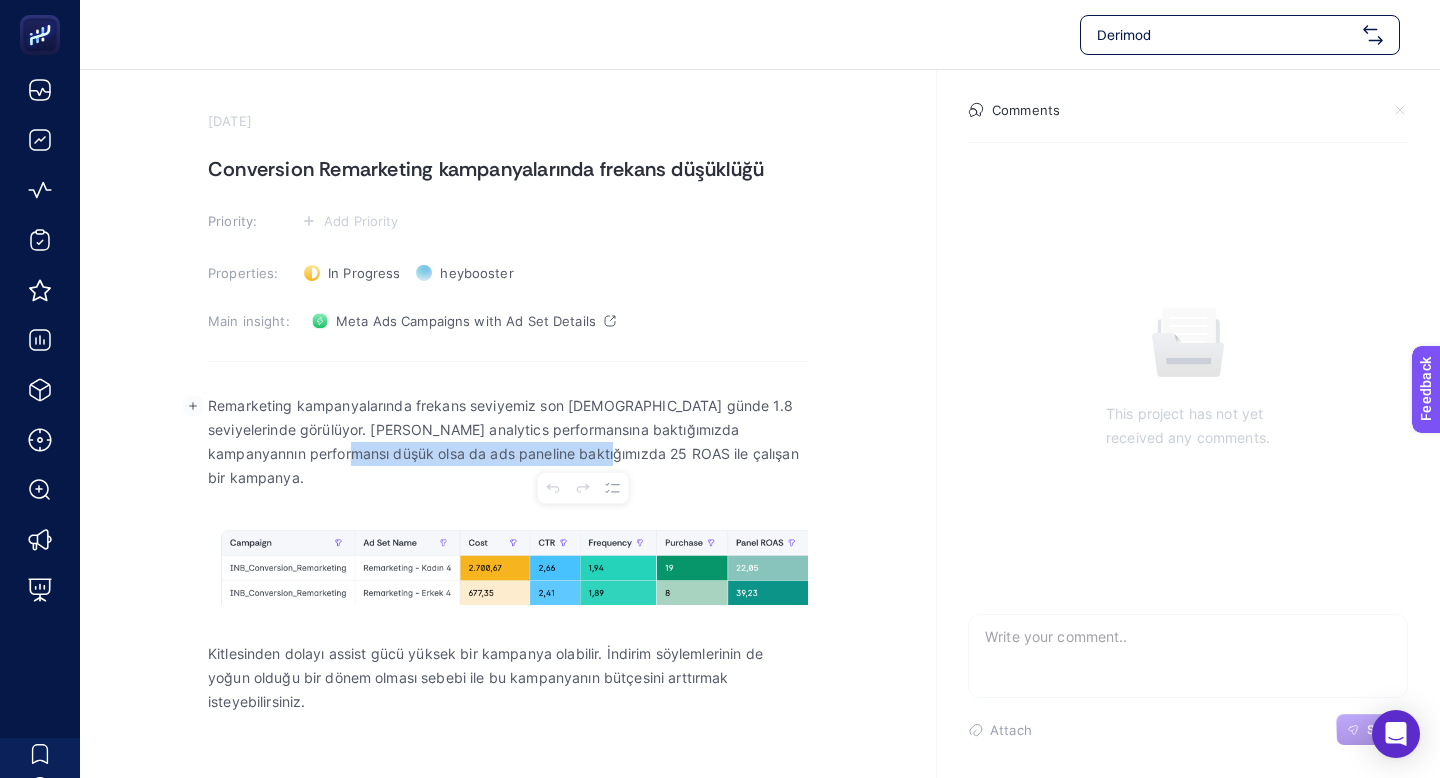 scroll, scrollTop: 9, scrollLeft: 0, axis: vertical 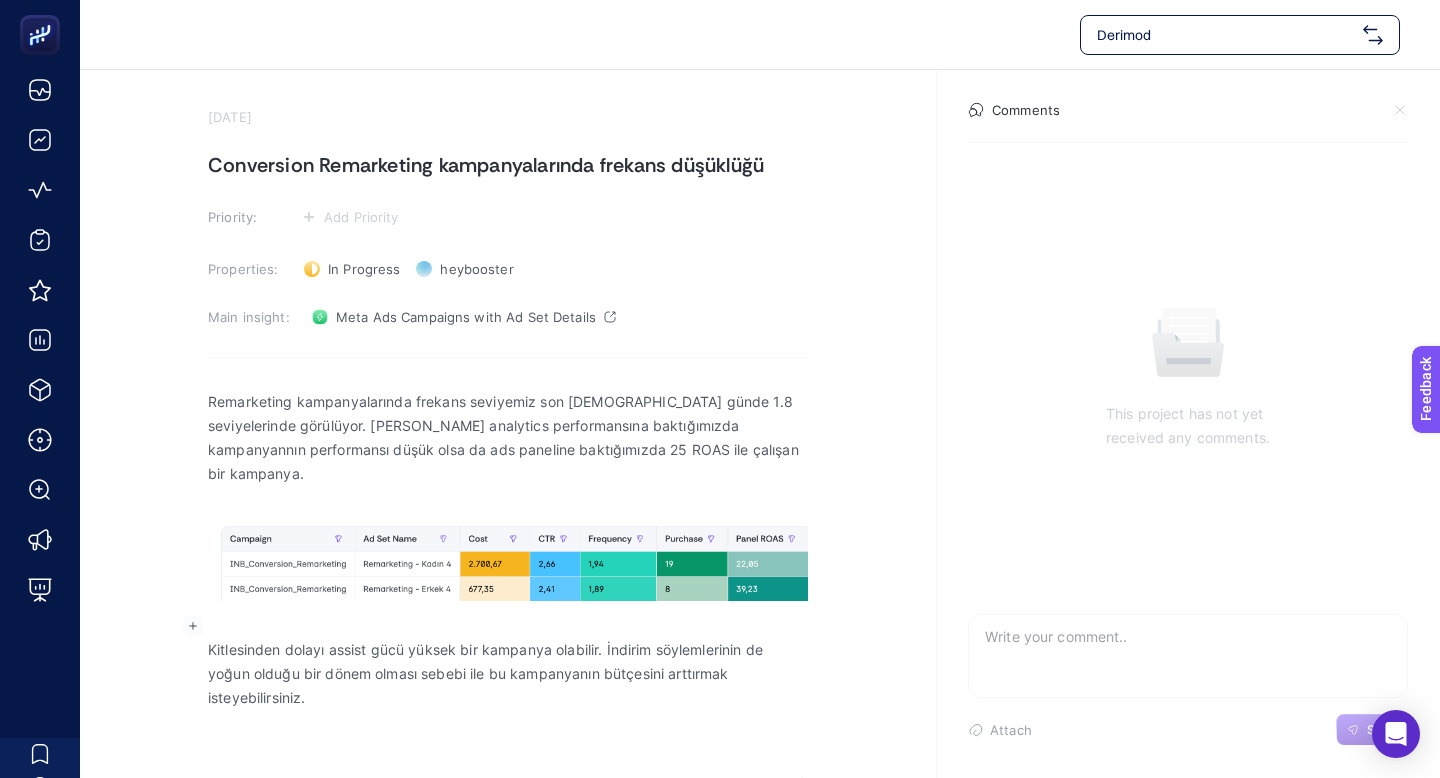 drag, startPoint x: 355, startPoint y: 623, endPoint x: 544, endPoint y: 631, distance: 189.16924 